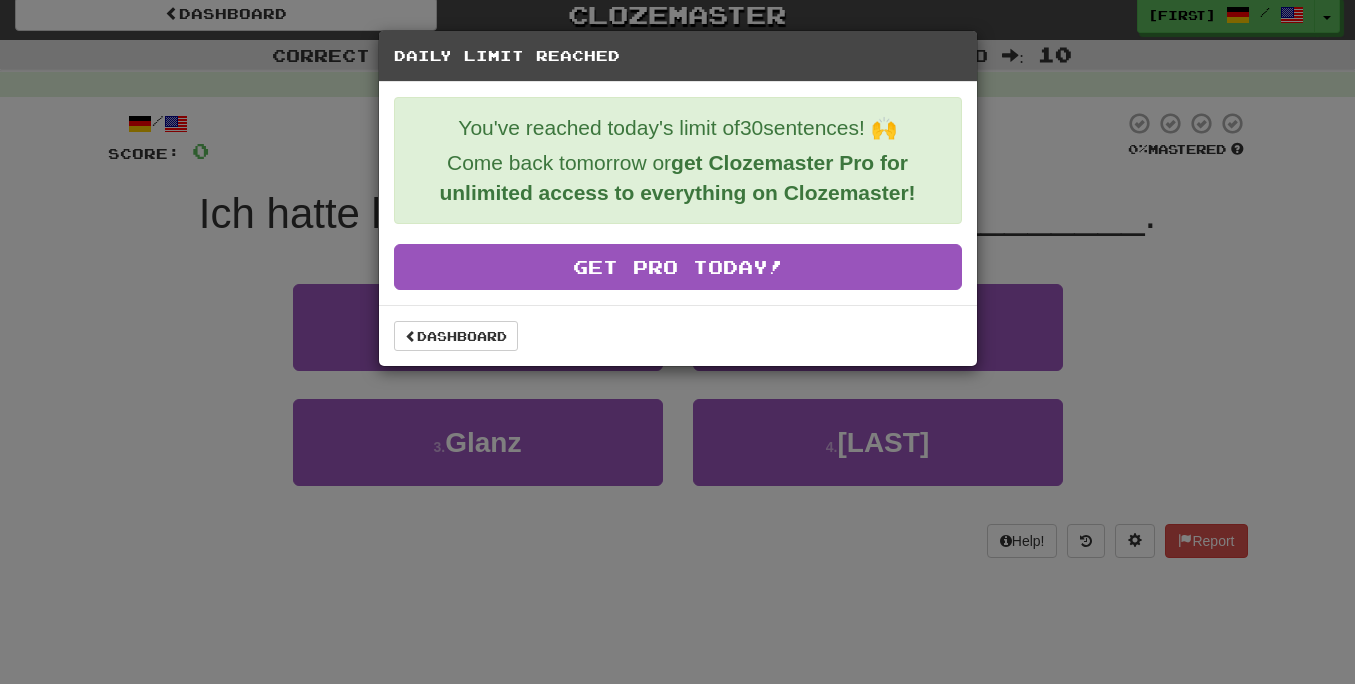 scroll, scrollTop: 11, scrollLeft: 0, axis: vertical 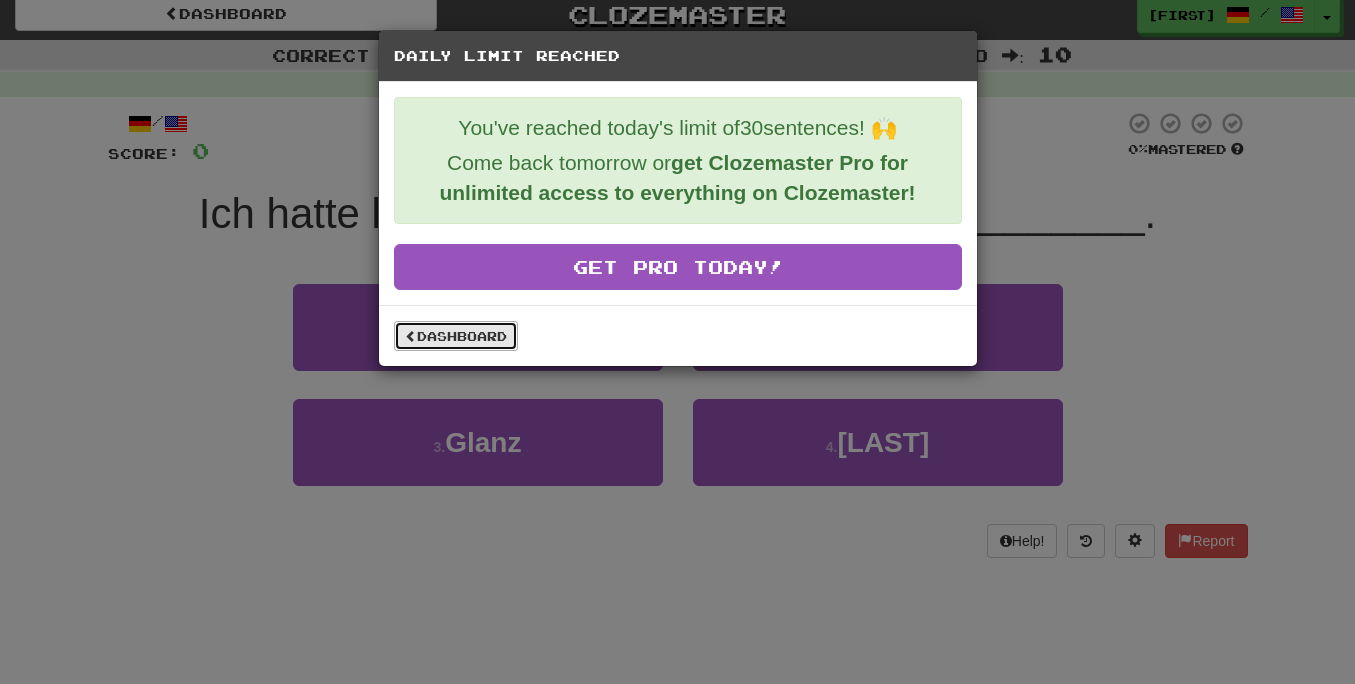 click on "Dashboard" at bounding box center [456, 336] 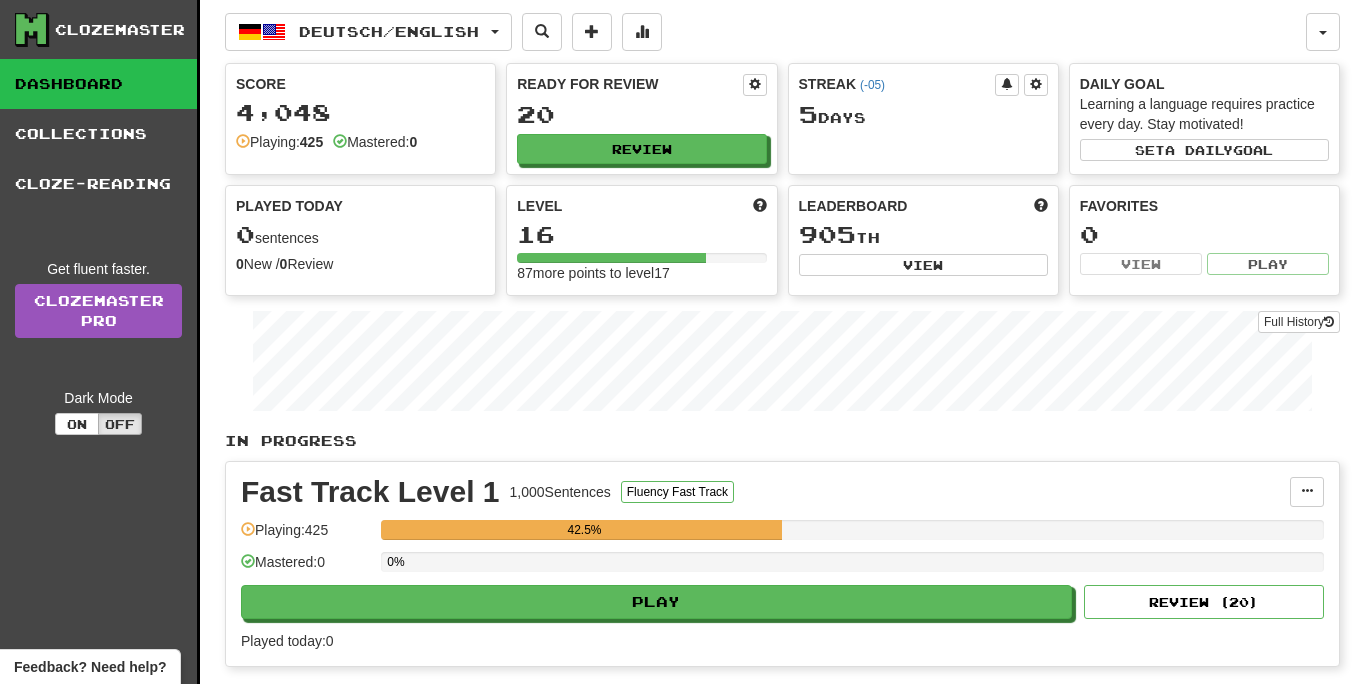 scroll, scrollTop: 0, scrollLeft: 0, axis: both 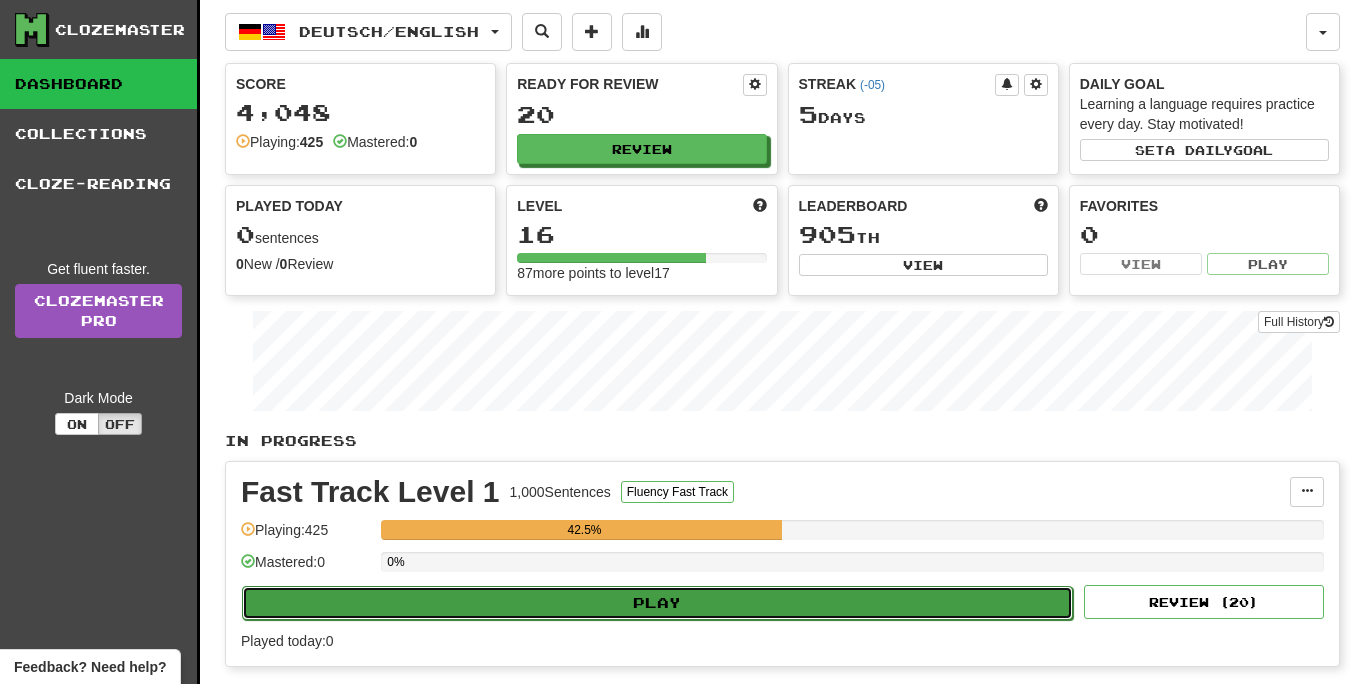 click on "Play" at bounding box center (657, 603) 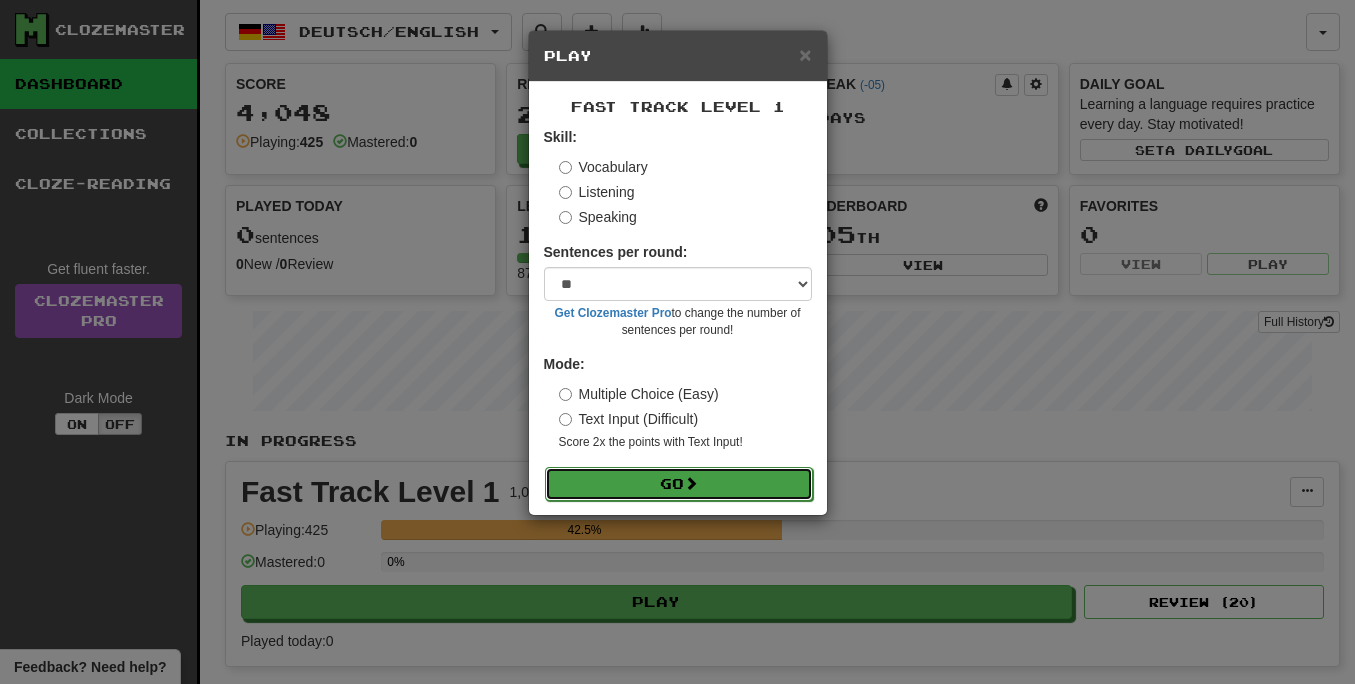 click at bounding box center [691, 483] 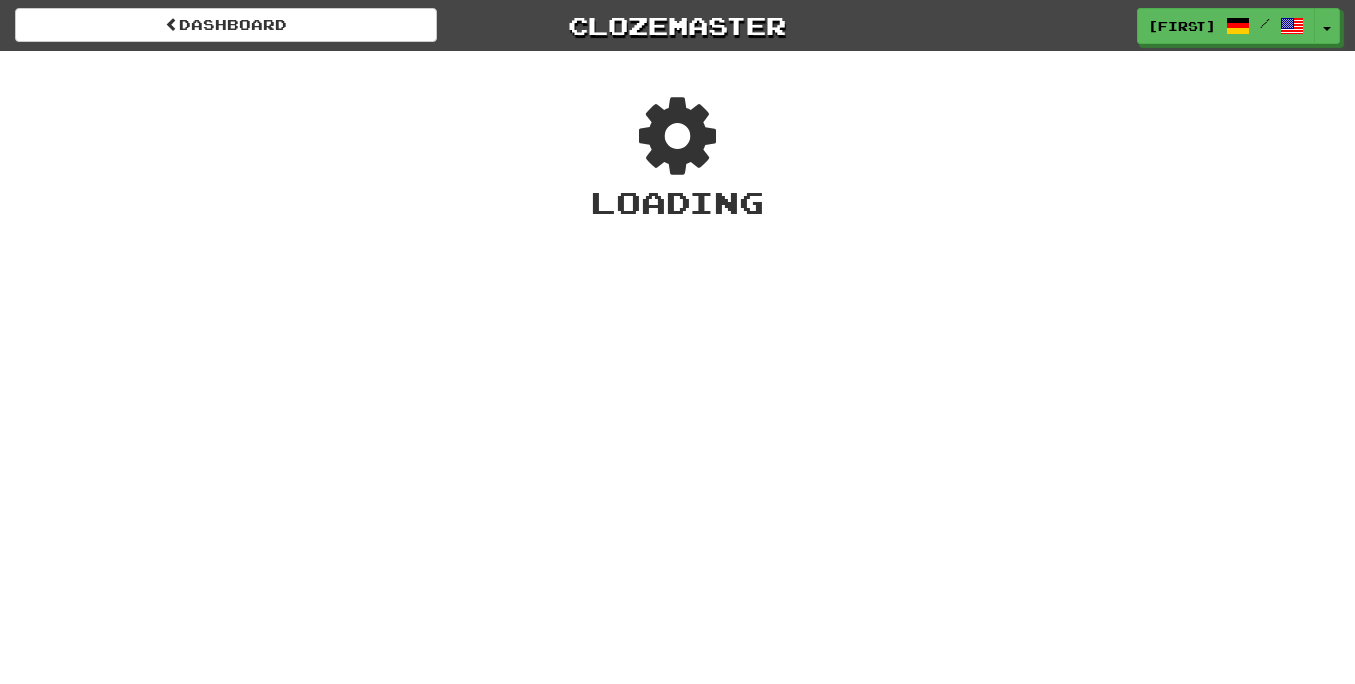 scroll, scrollTop: 0, scrollLeft: 0, axis: both 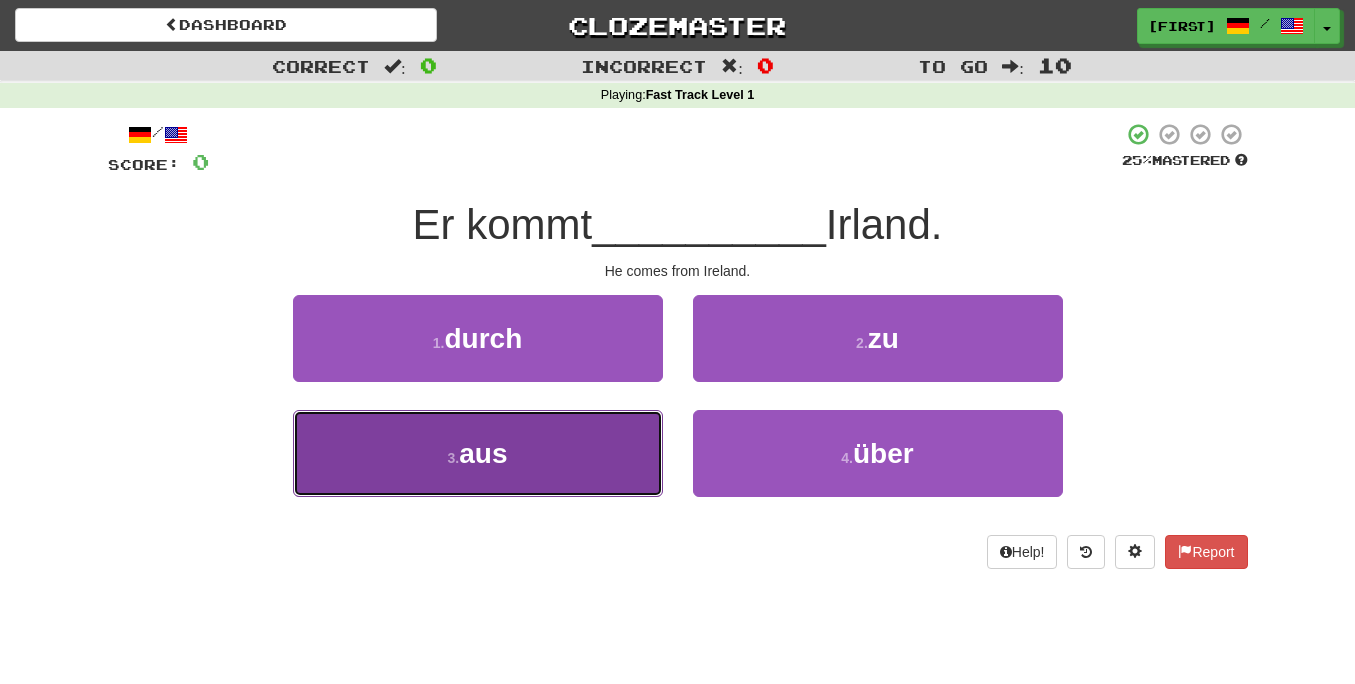 click on "3 .  aus" at bounding box center [478, 453] 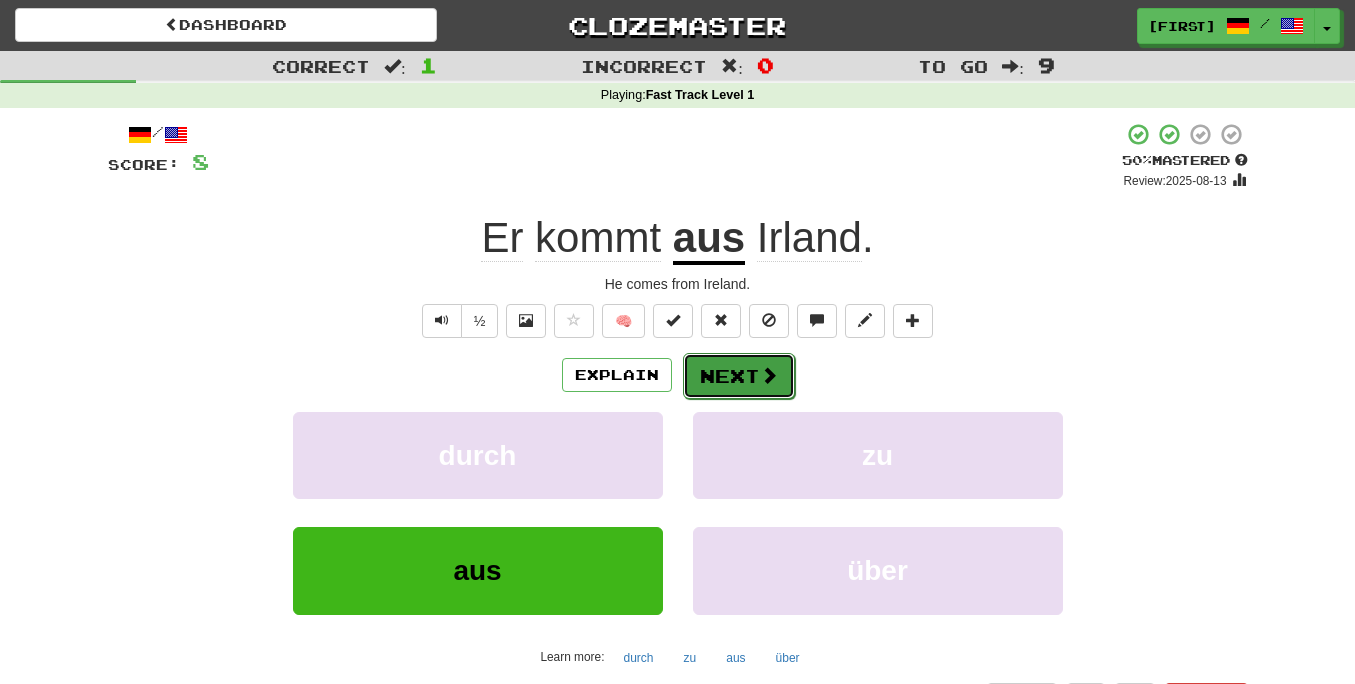 click on "Next" at bounding box center (739, 376) 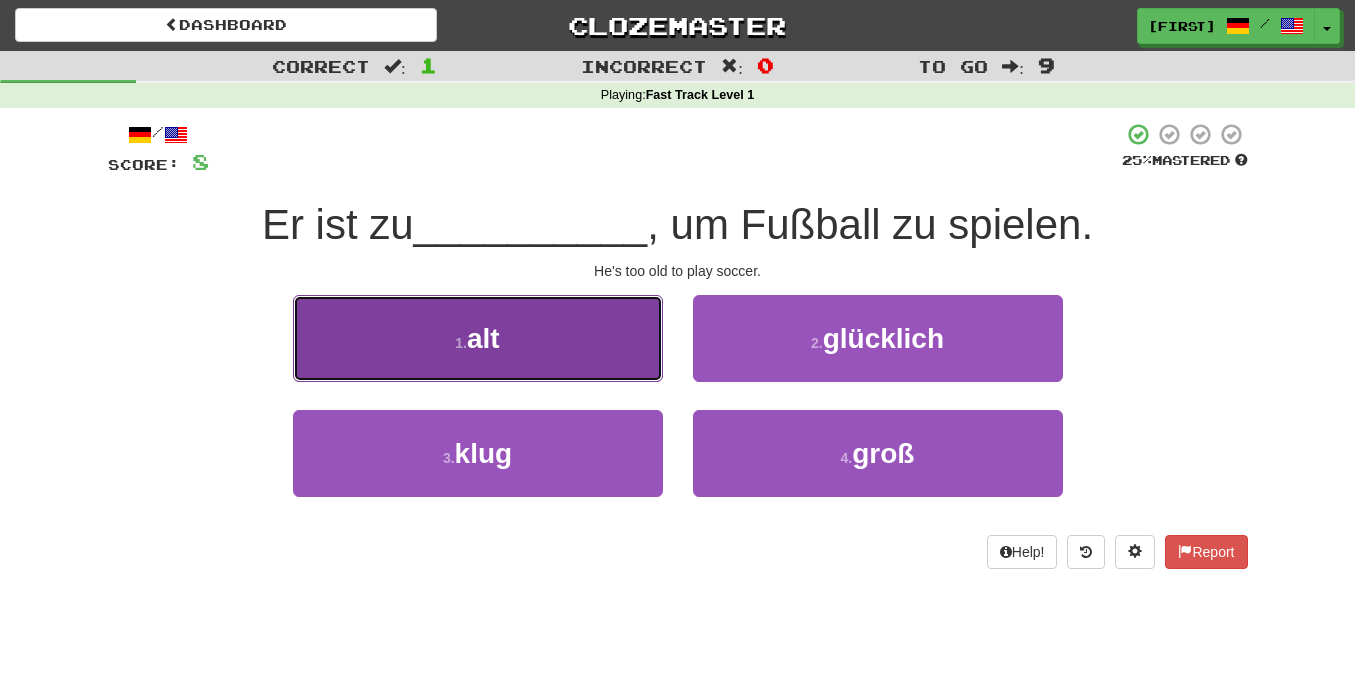 click on "1 .  alt" at bounding box center [478, 338] 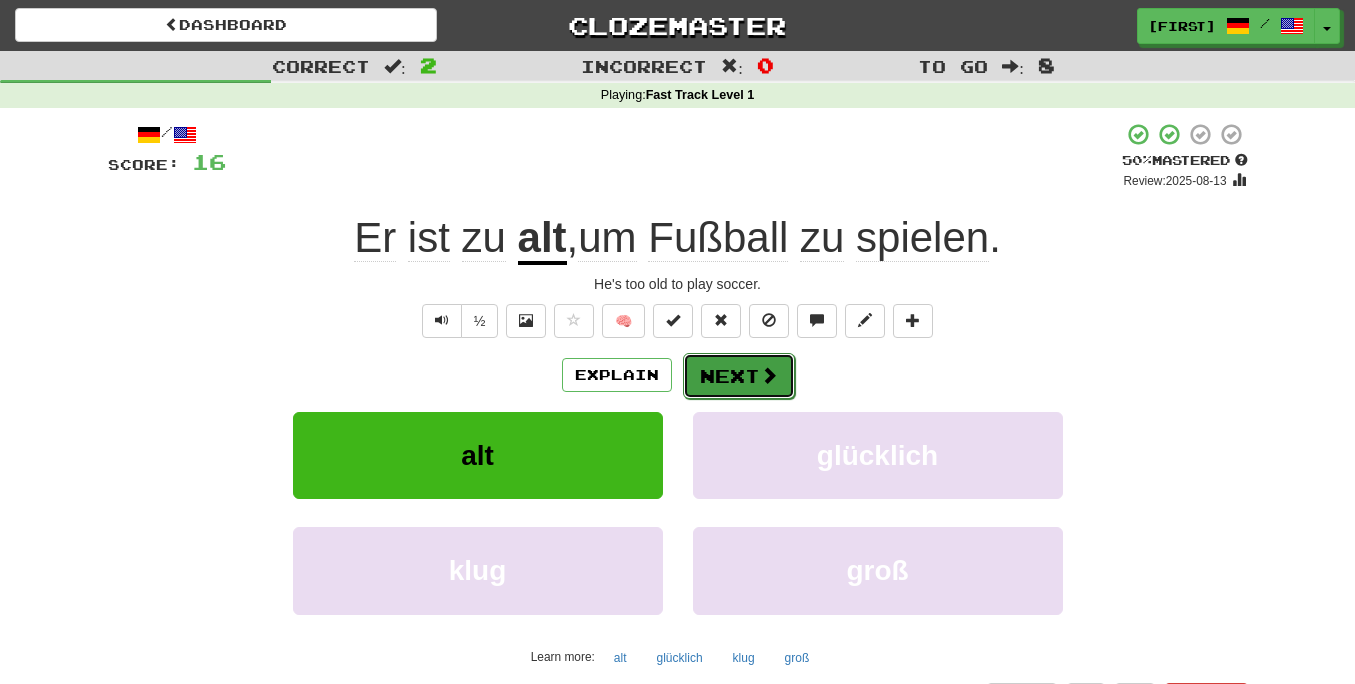 click on "Next" at bounding box center (739, 376) 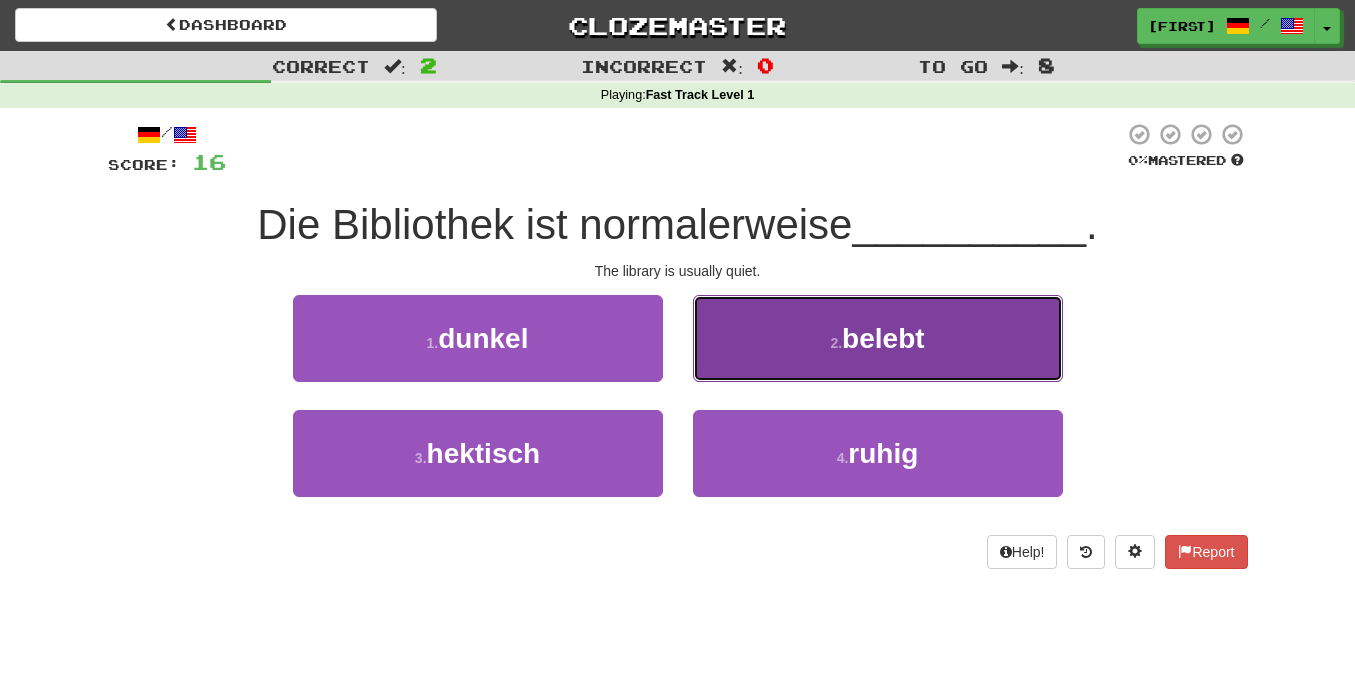 click on "2 .  belebt" at bounding box center [878, 338] 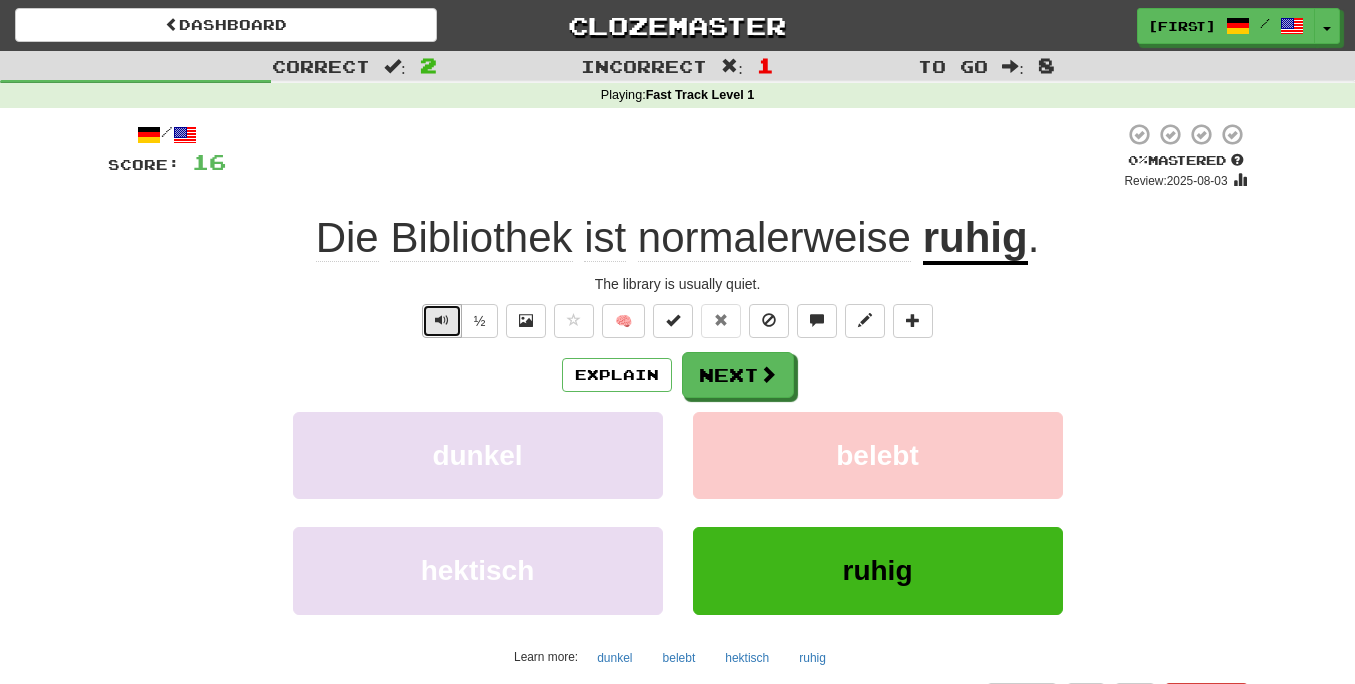 click at bounding box center (442, 320) 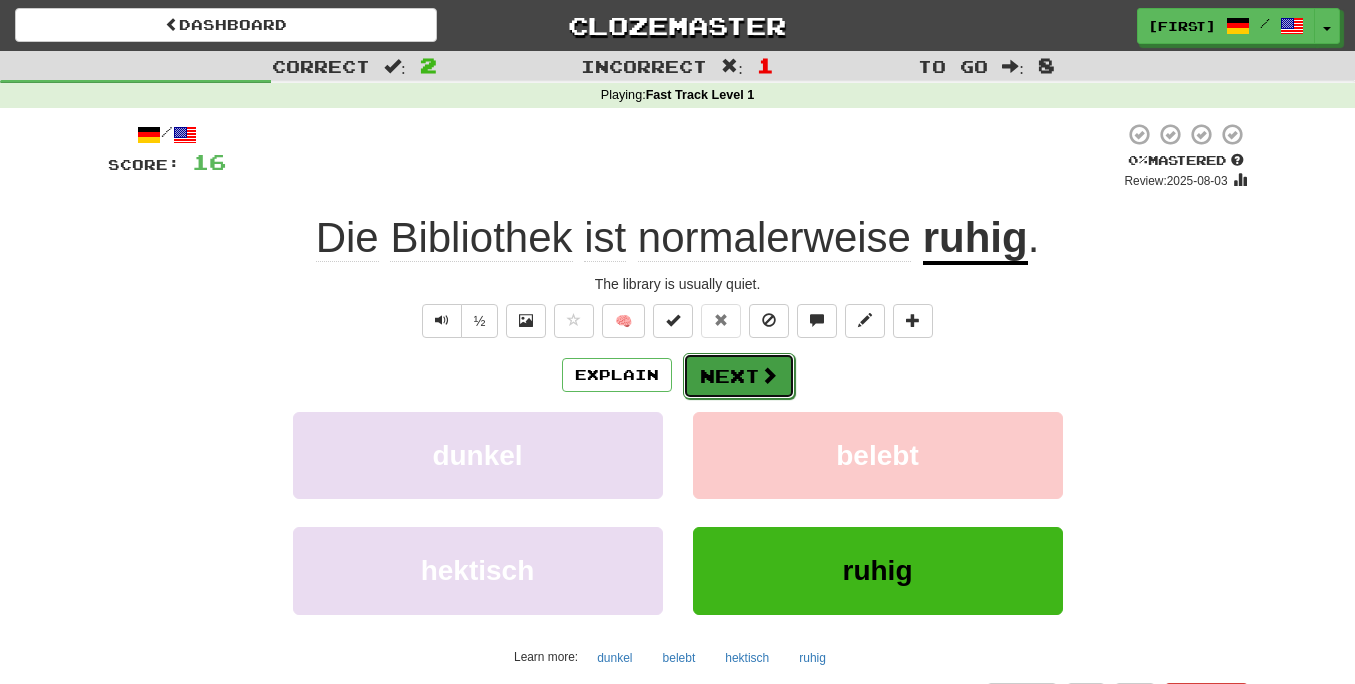 click on "Next" at bounding box center [739, 376] 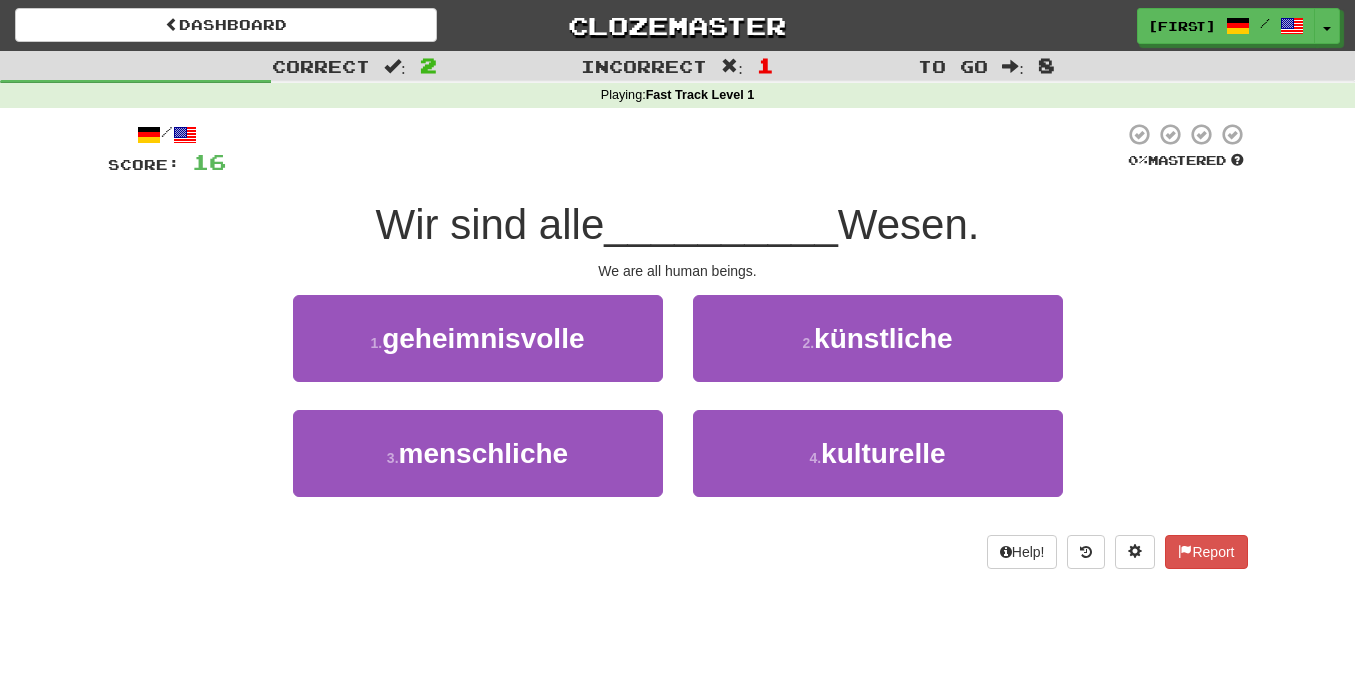 click on "2 .  künstliche" at bounding box center (878, 352) 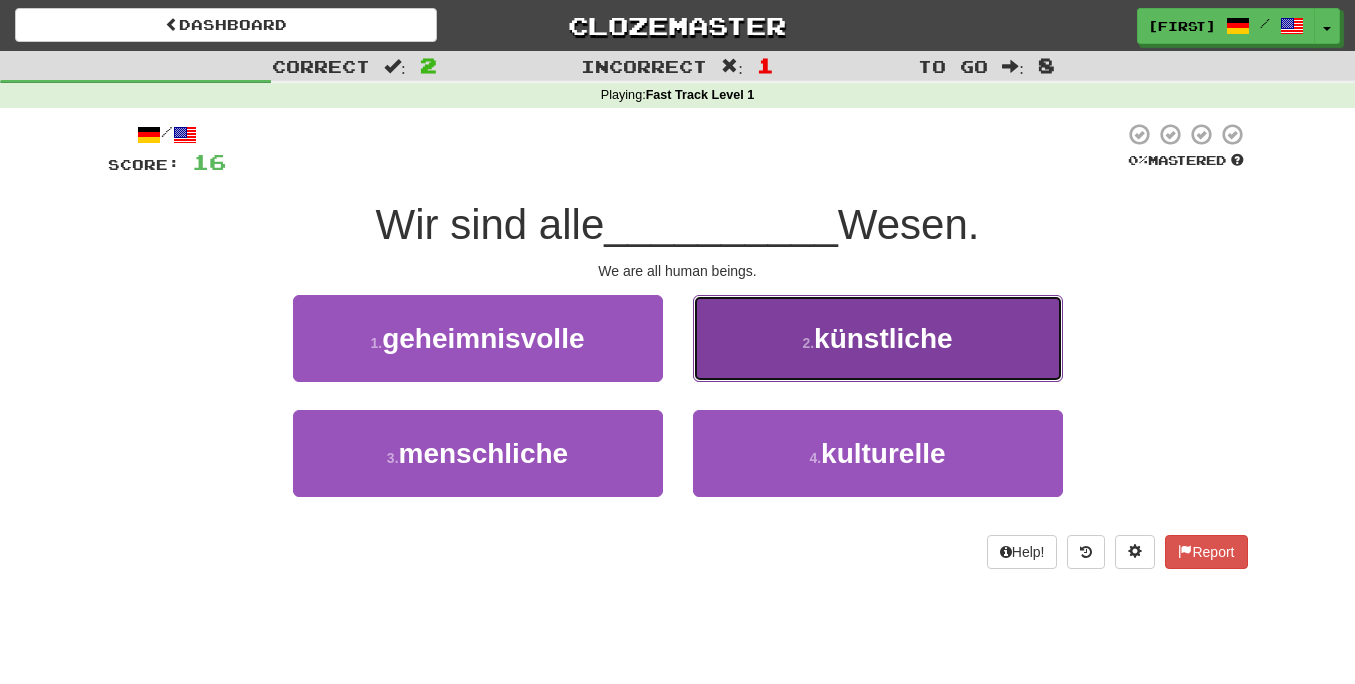 click on "2 .  künstliche" at bounding box center (878, 338) 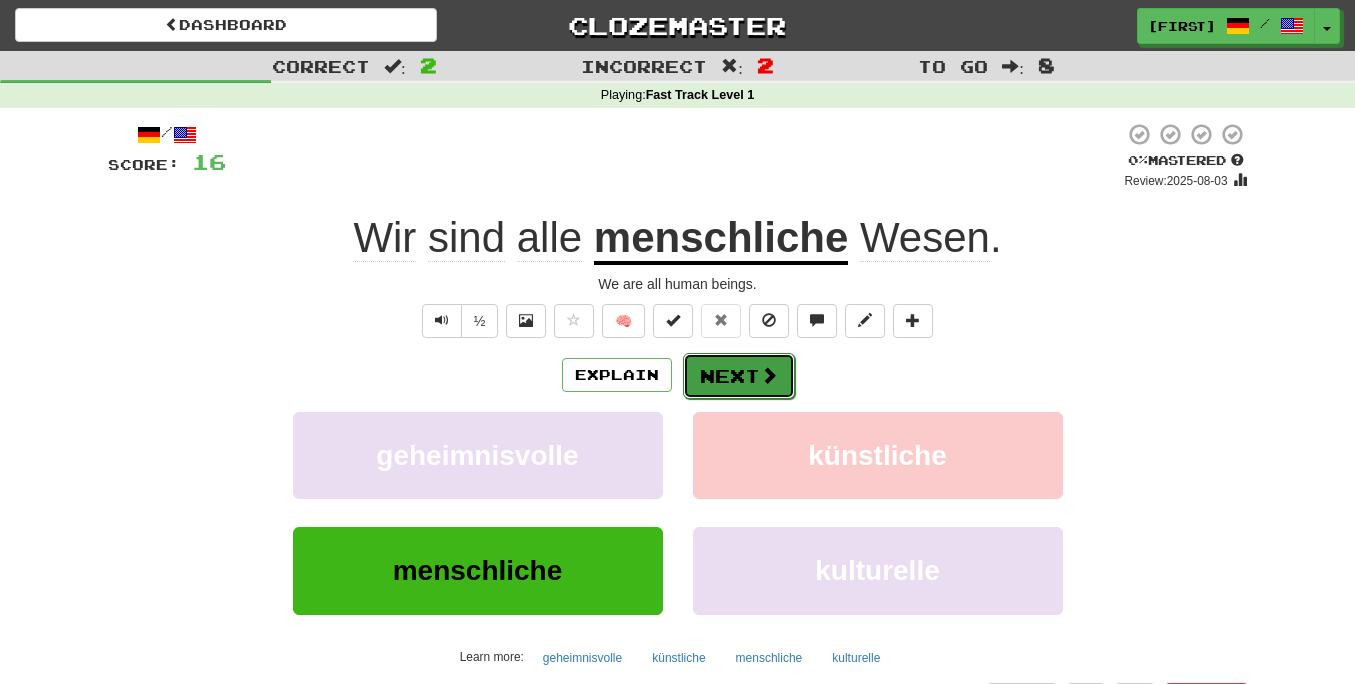 click on "Next" at bounding box center (739, 376) 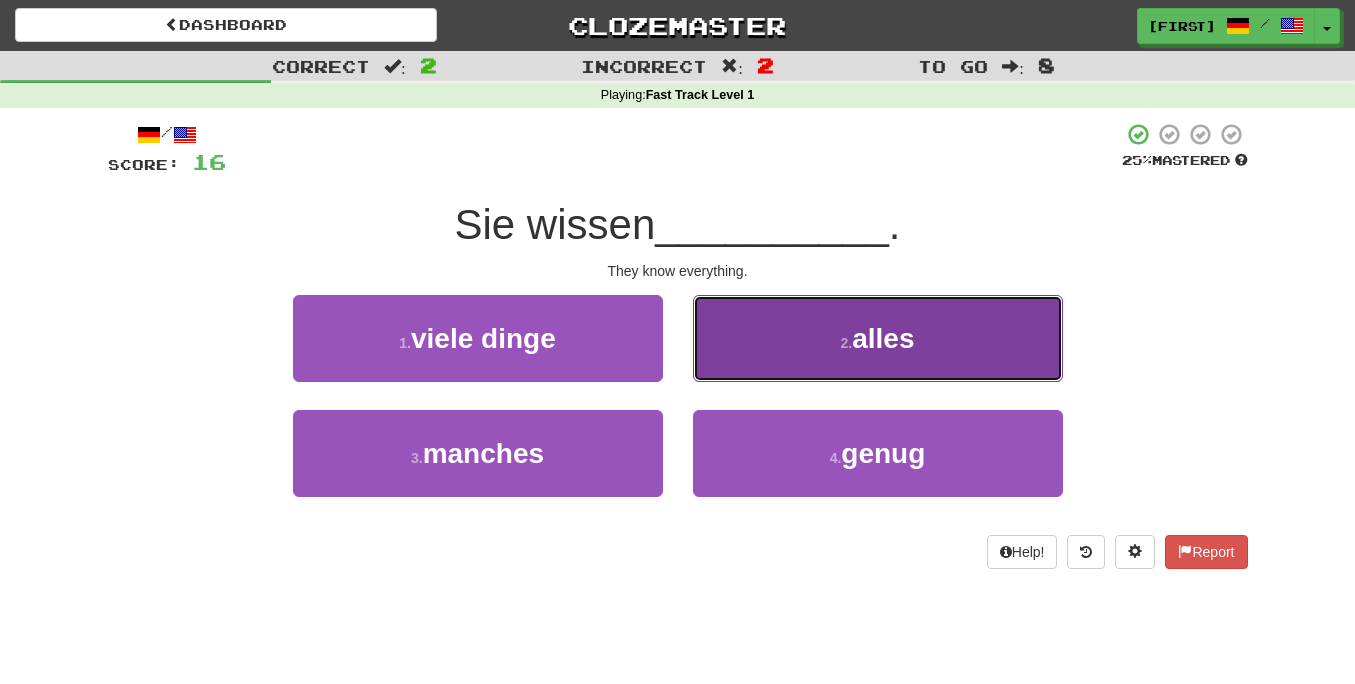 click on "2 .  alles" at bounding box center [878, 338] 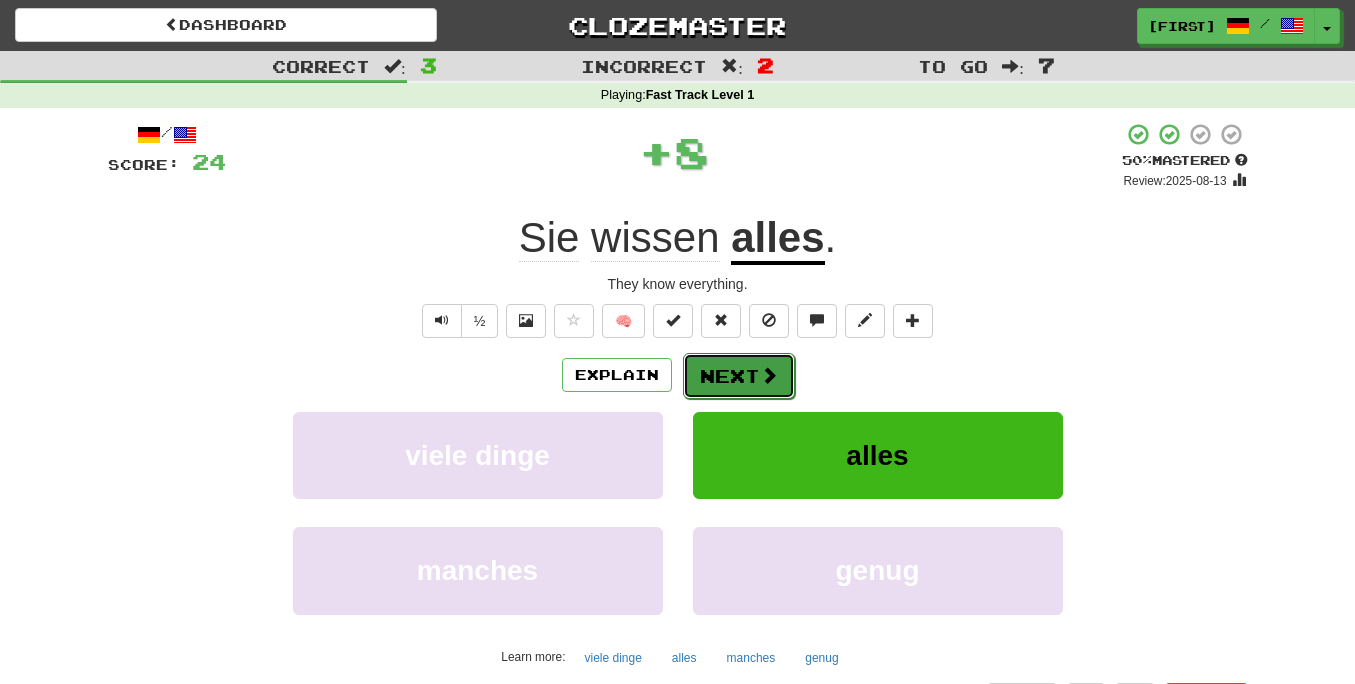 click on "Next" at bounding box center [739, 376] 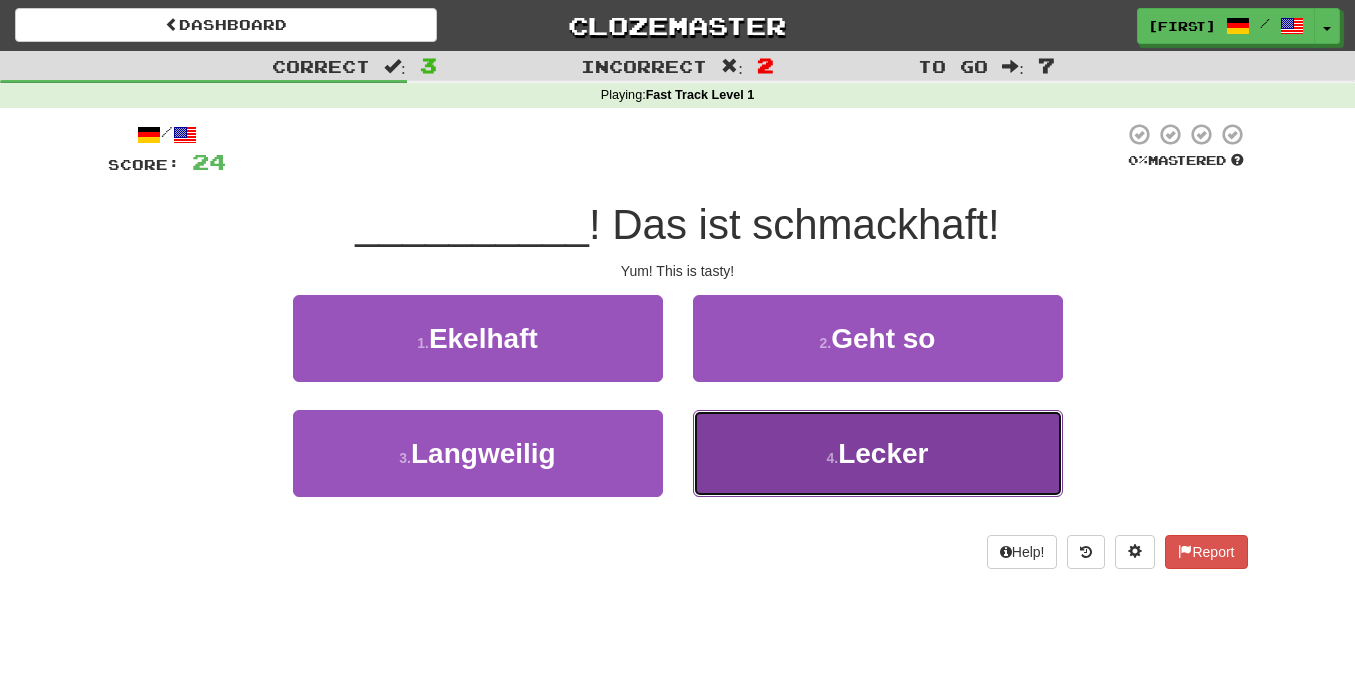 click on "4 .  Lecker" at bounding box center (878, 453) 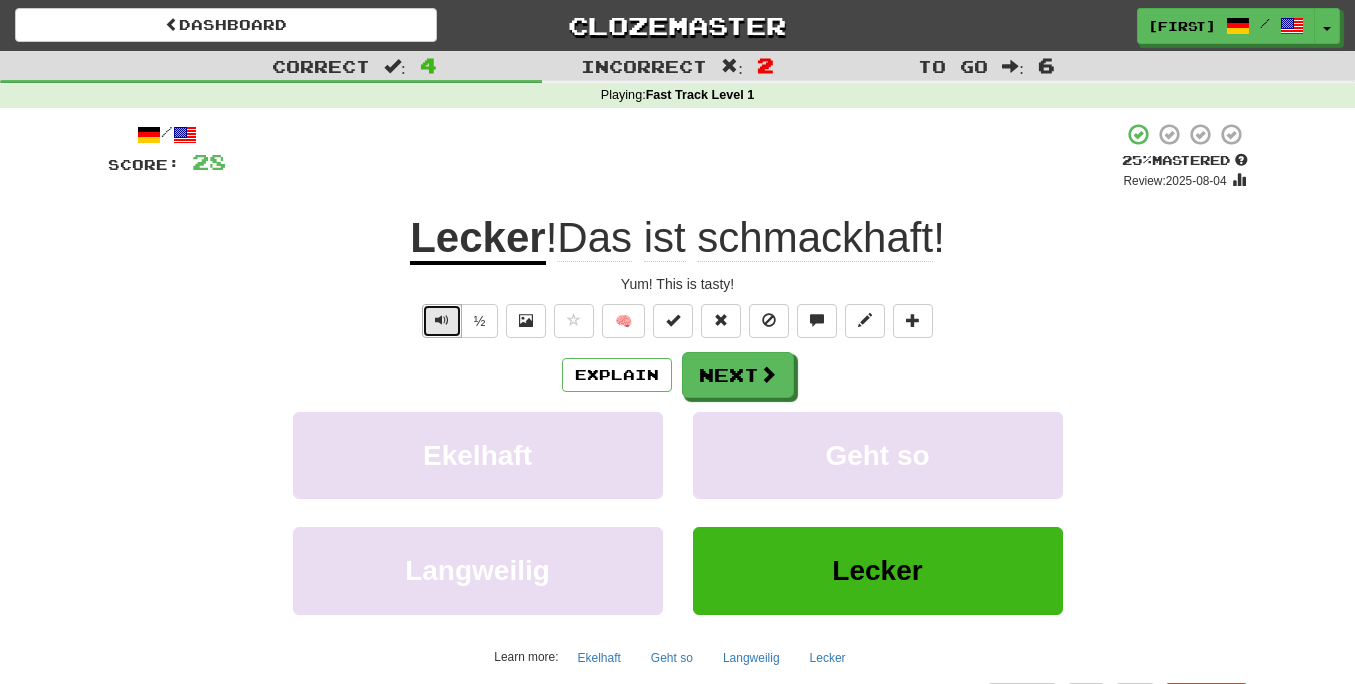 click at bounding box center [442, 320] 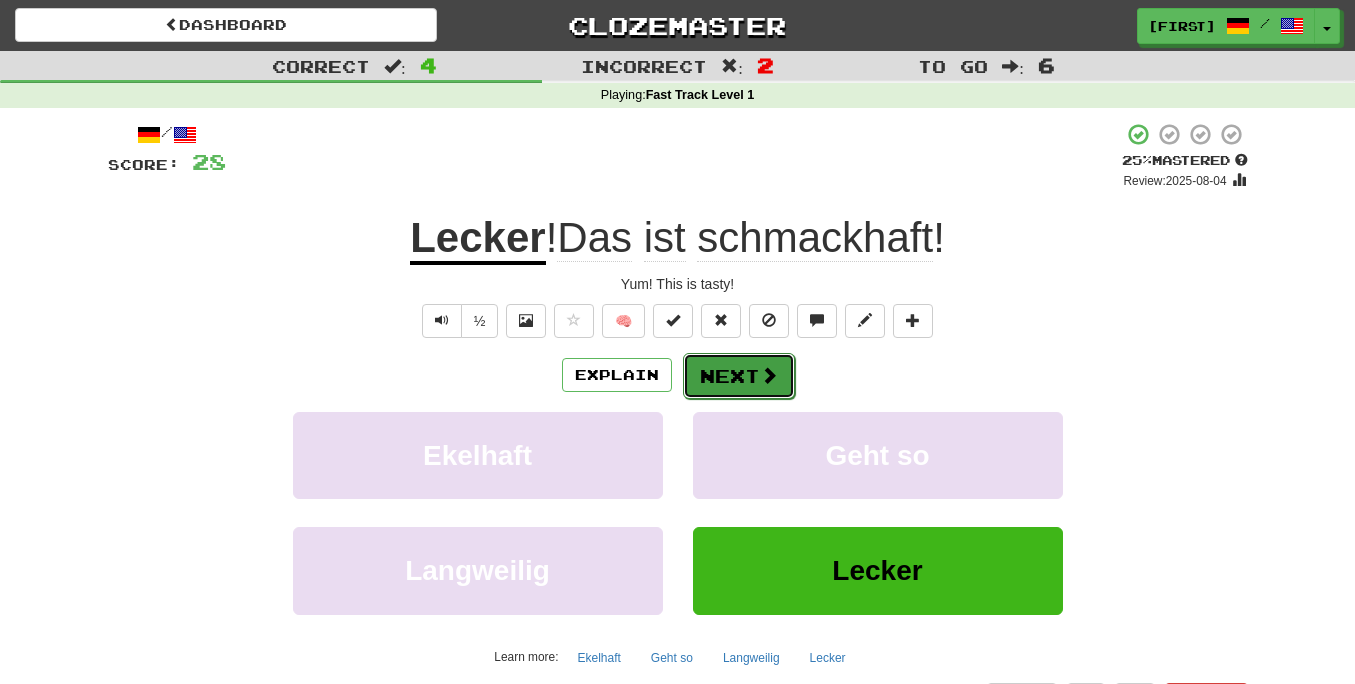 click at bounding box center [769, 375] 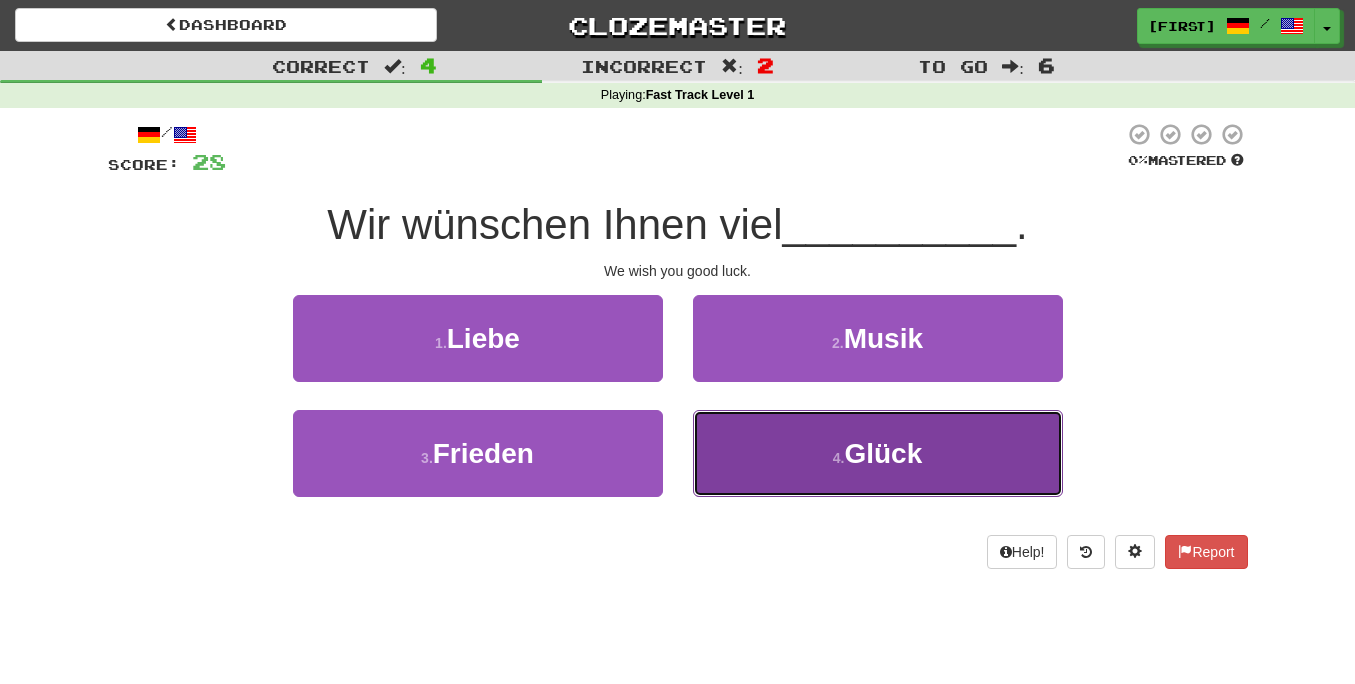 click on "4 .  Glück" at bounding box center (878, 453) 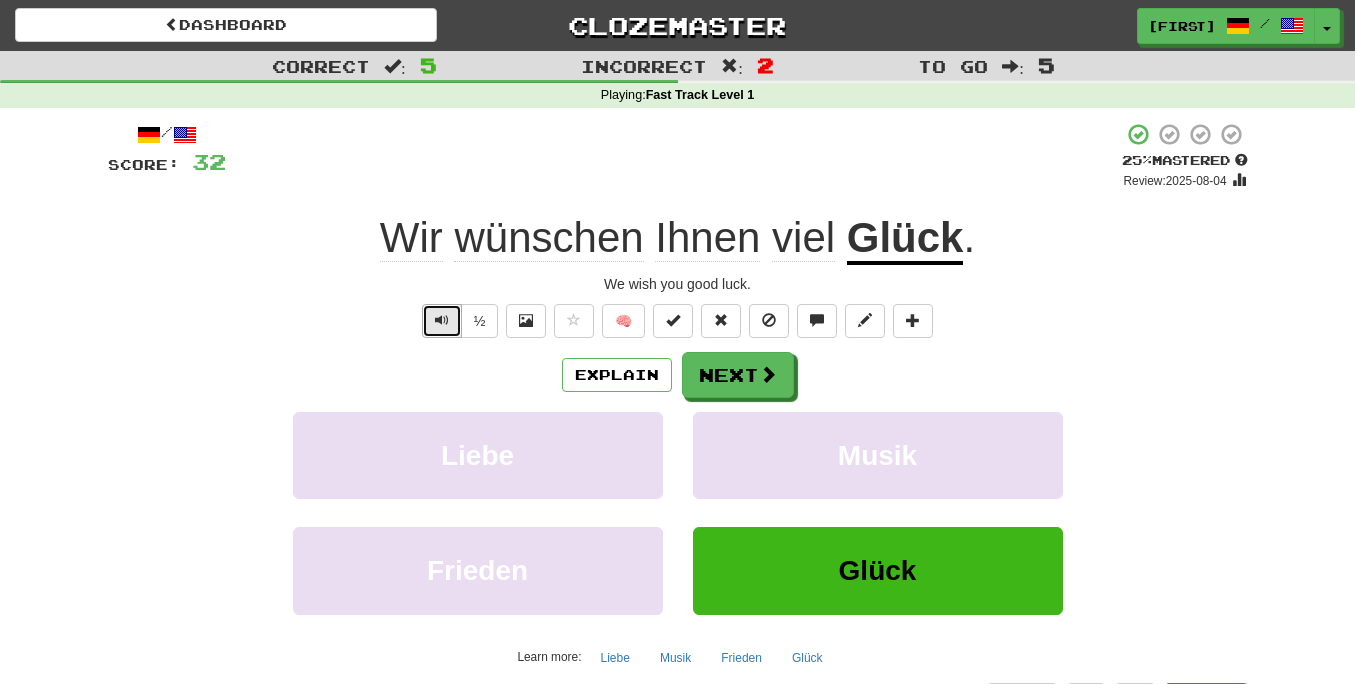 click at bounding box center (442, 320) 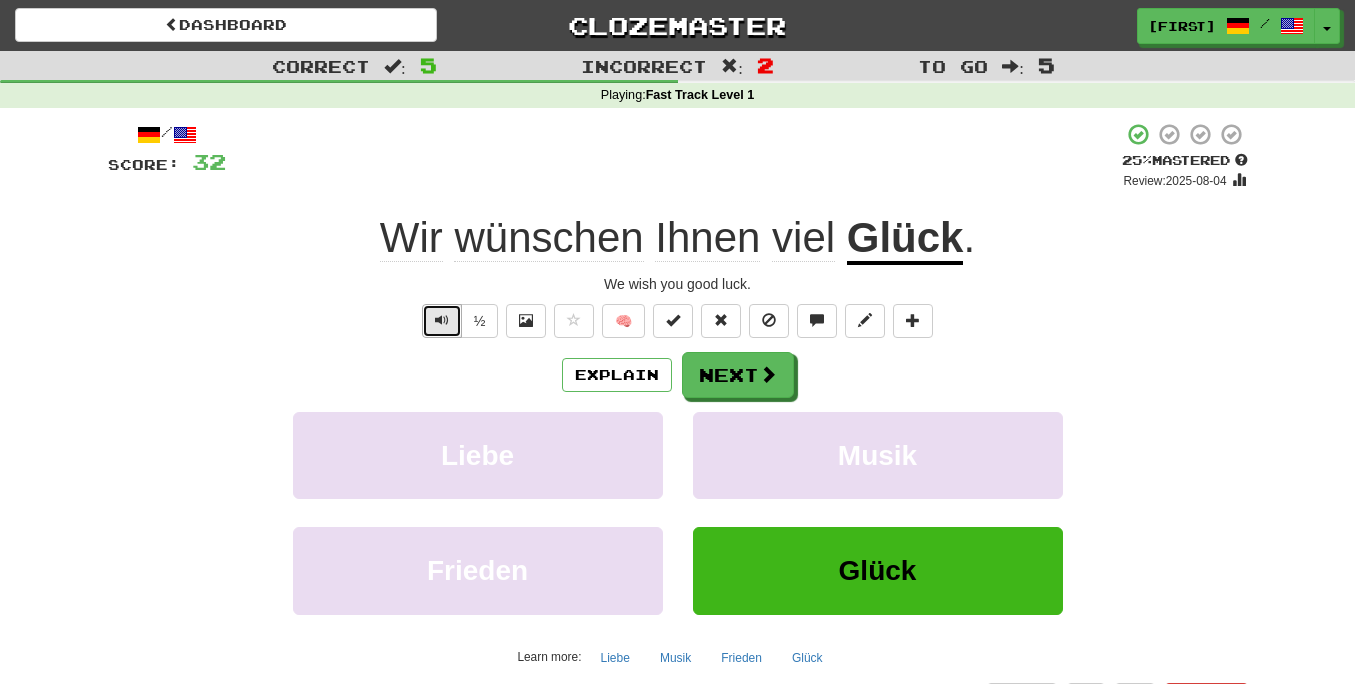 click at bounding box center [442, 321] 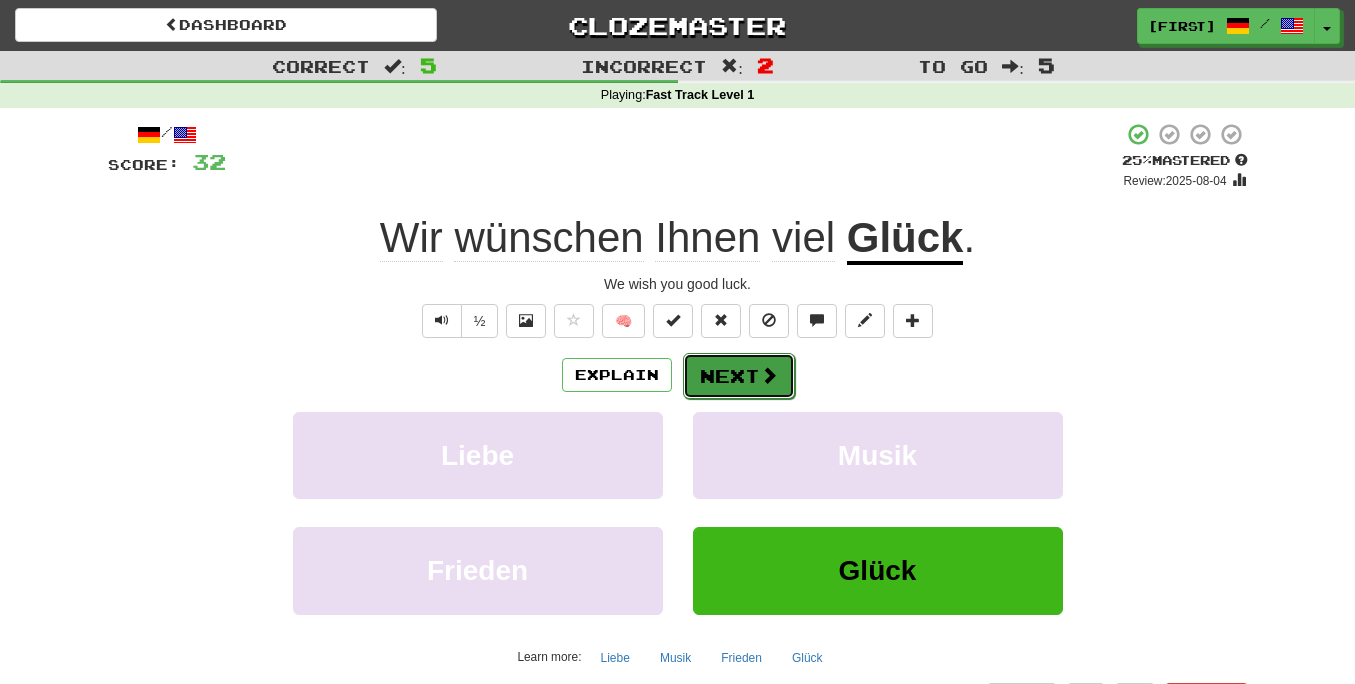 click on "Next" at bounding box center (739, 376) 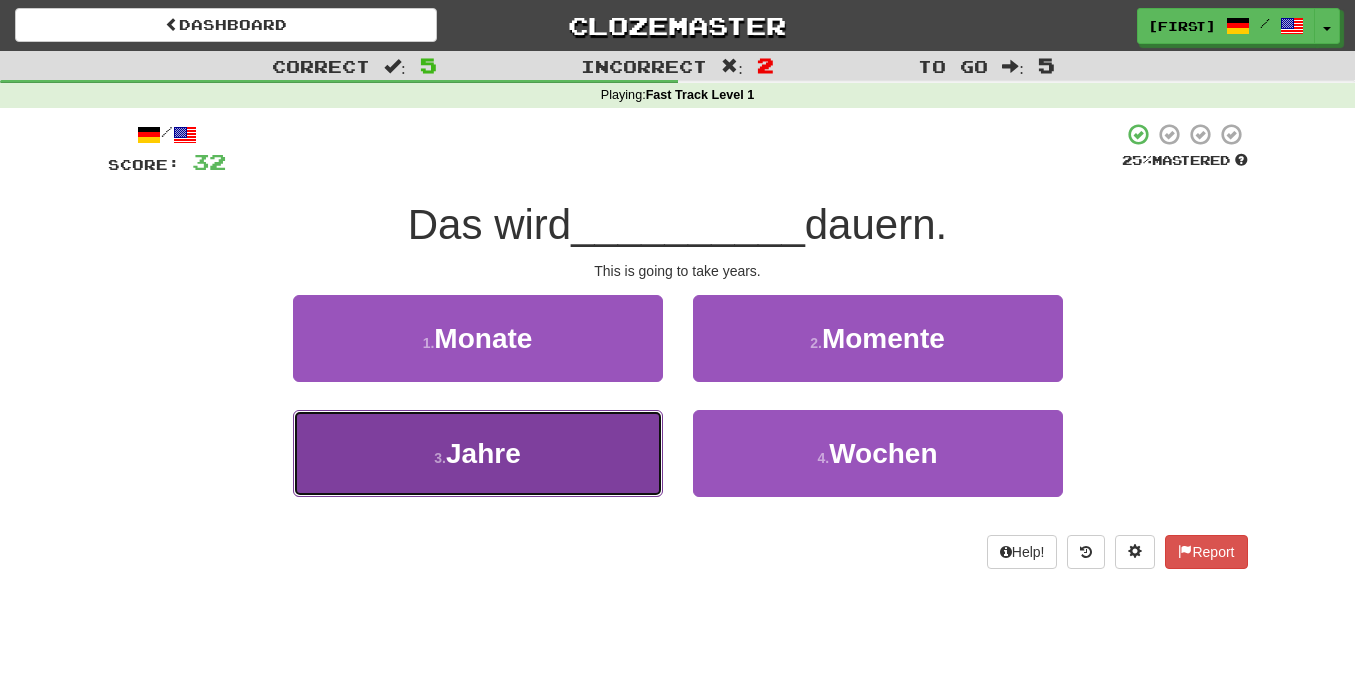 click on "3 .  Jahre" at bounding box center (478, 453) 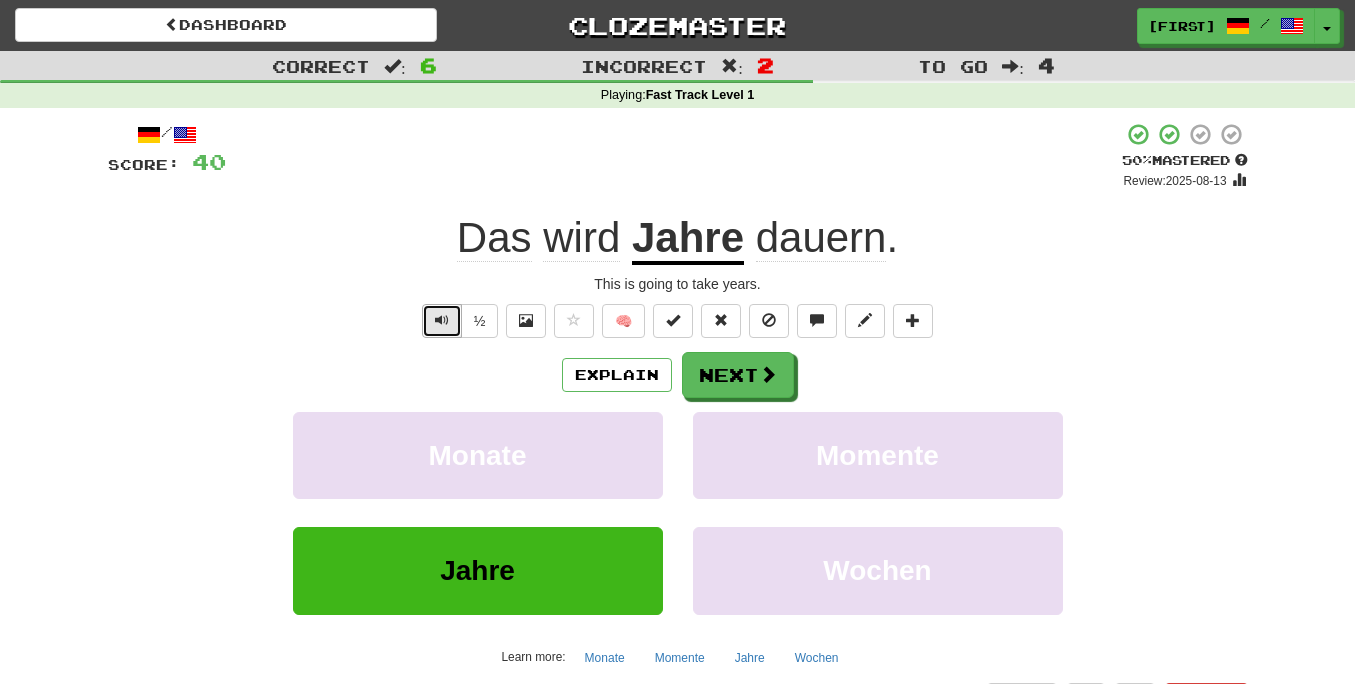 click at bounding box center (442, 321) 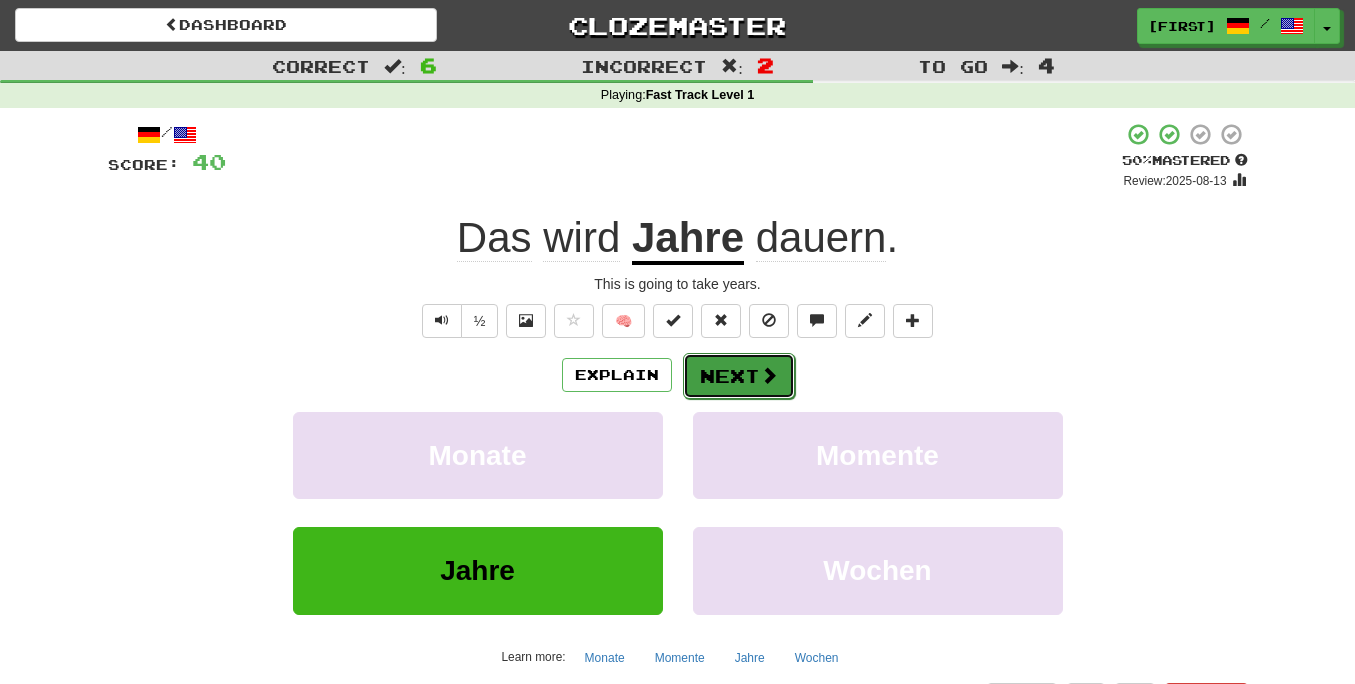 click on "Next" at bounding box center [739, 376] 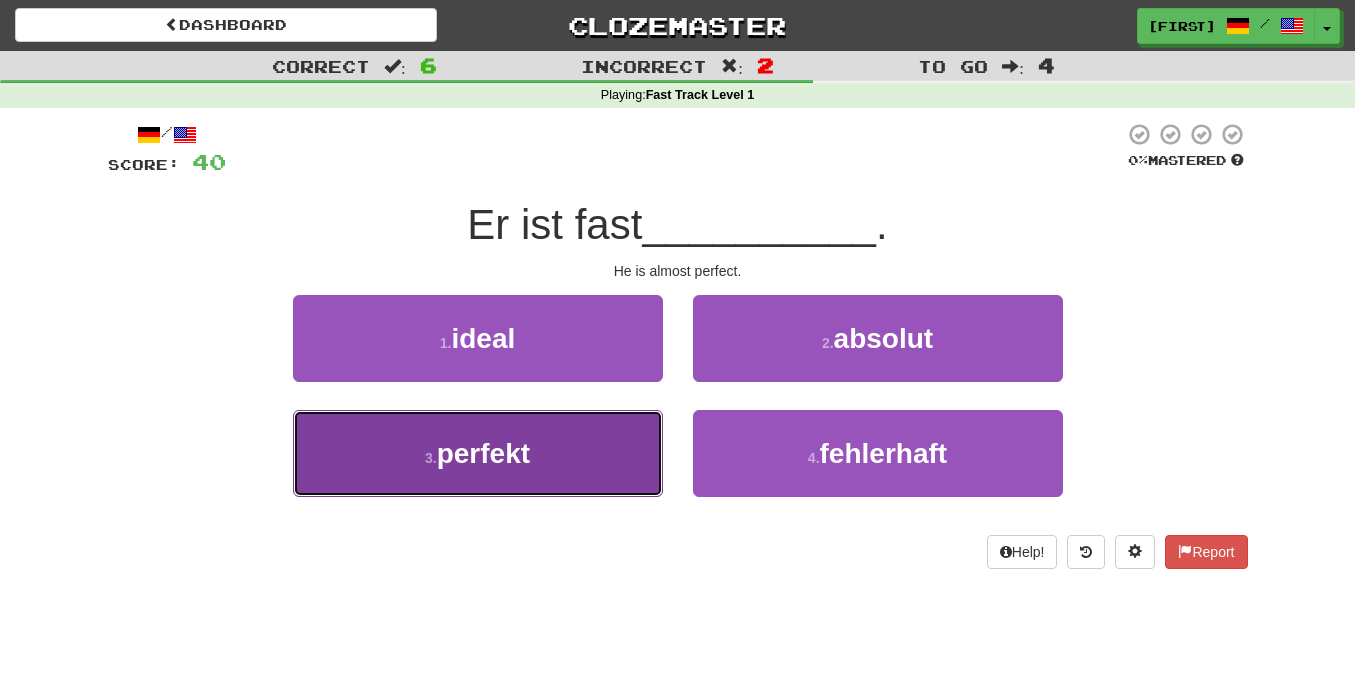 click on "3 .  perfekt" at bounding box center (478, 453) 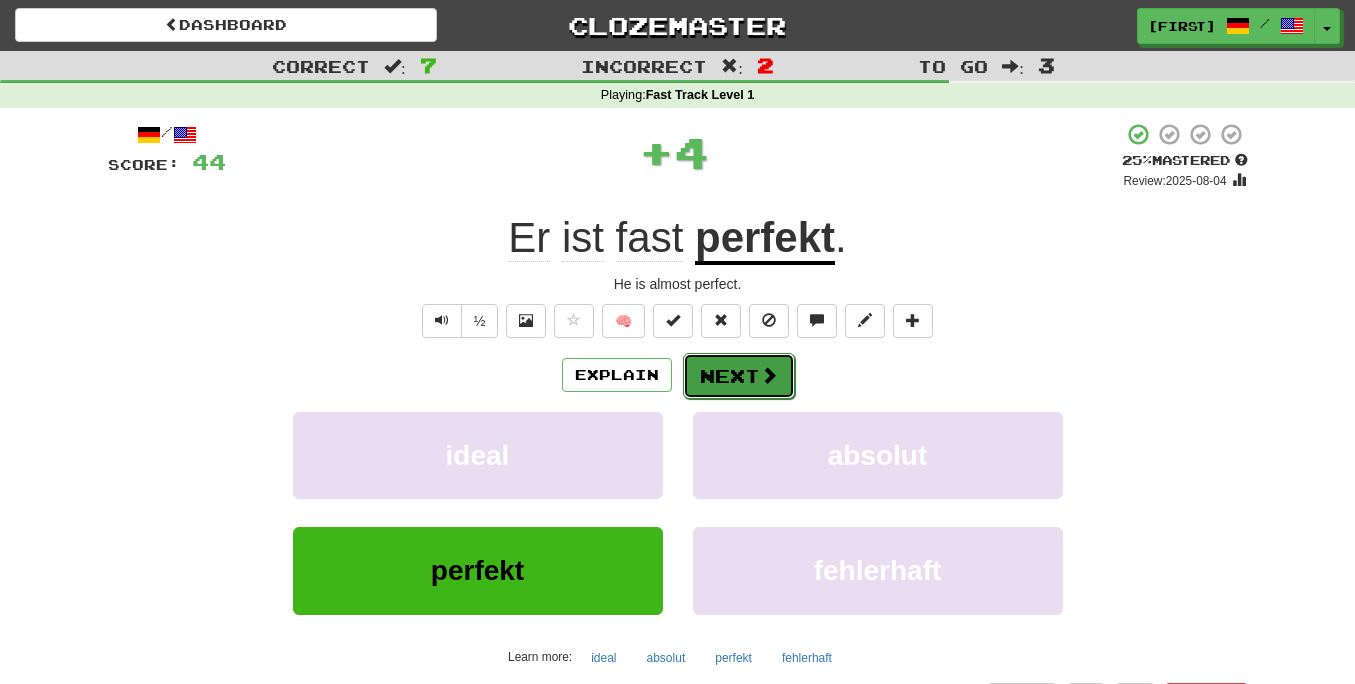 click on "Next" at bounding box center (739, 376) 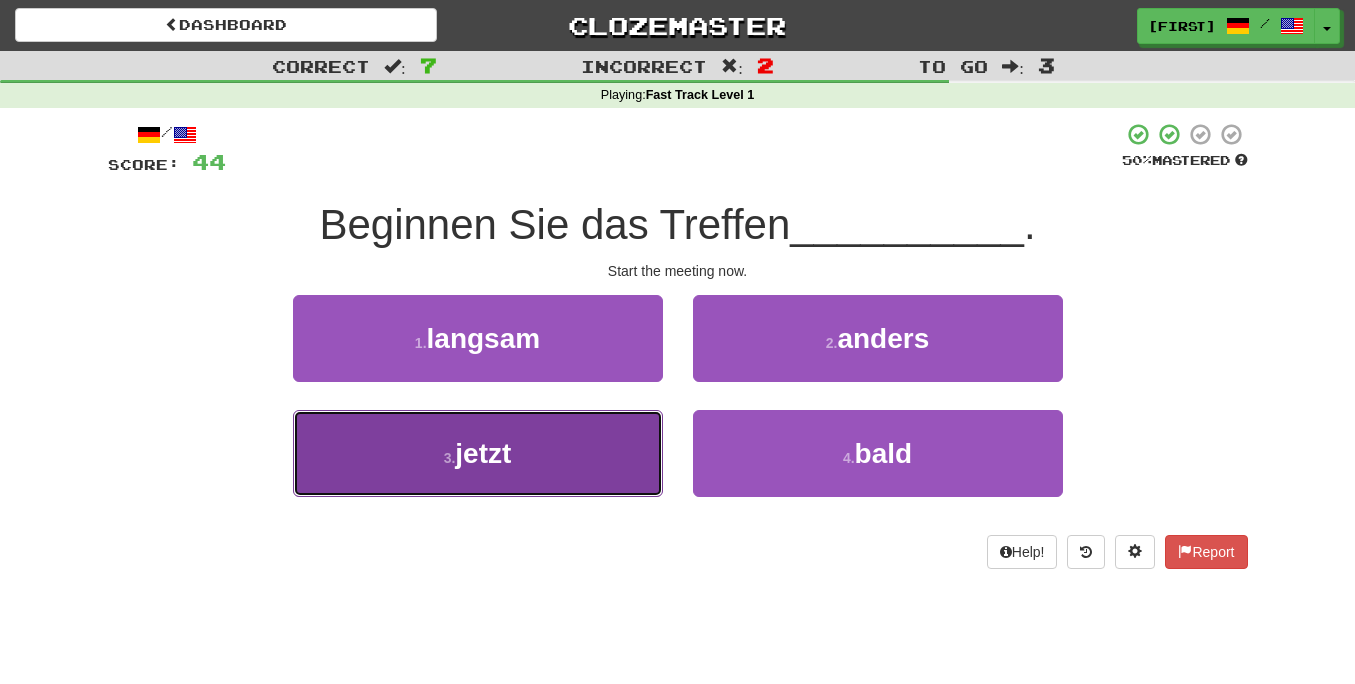 click on "3 .  jetzt" at bounding box center (478, 453) 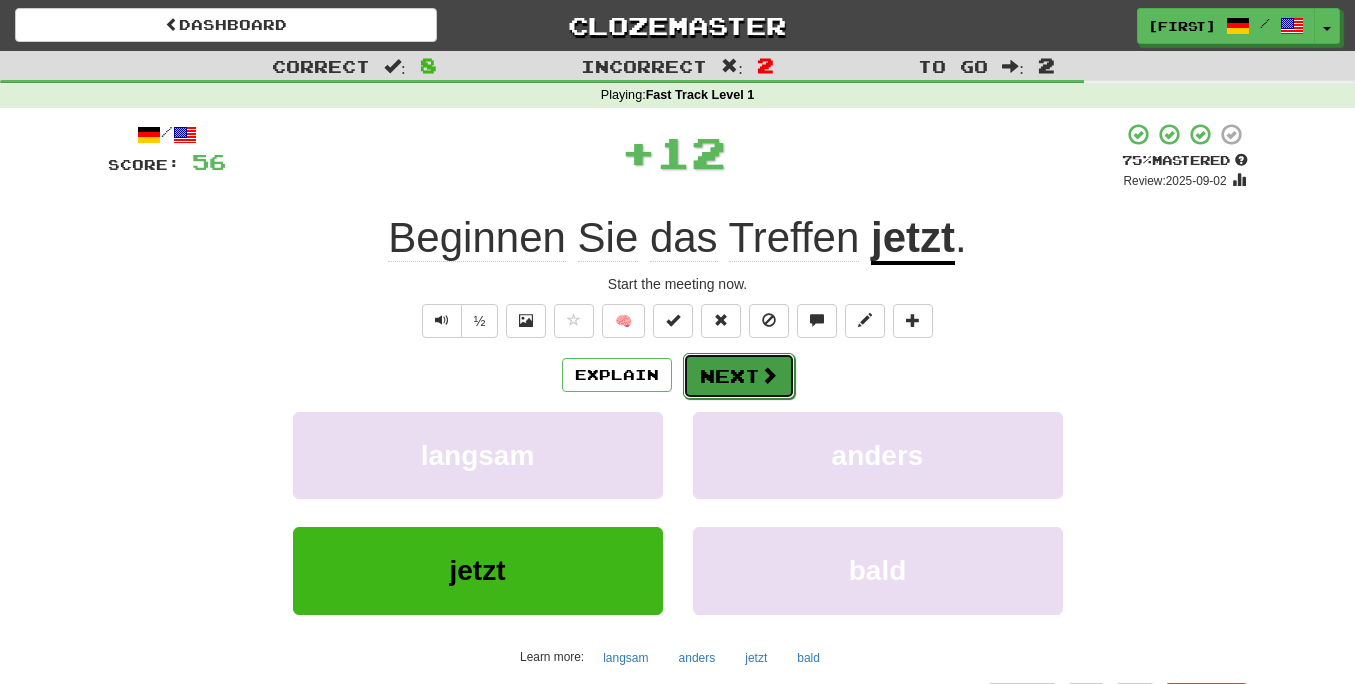 click on "Next" at bounding box center [739, 376] 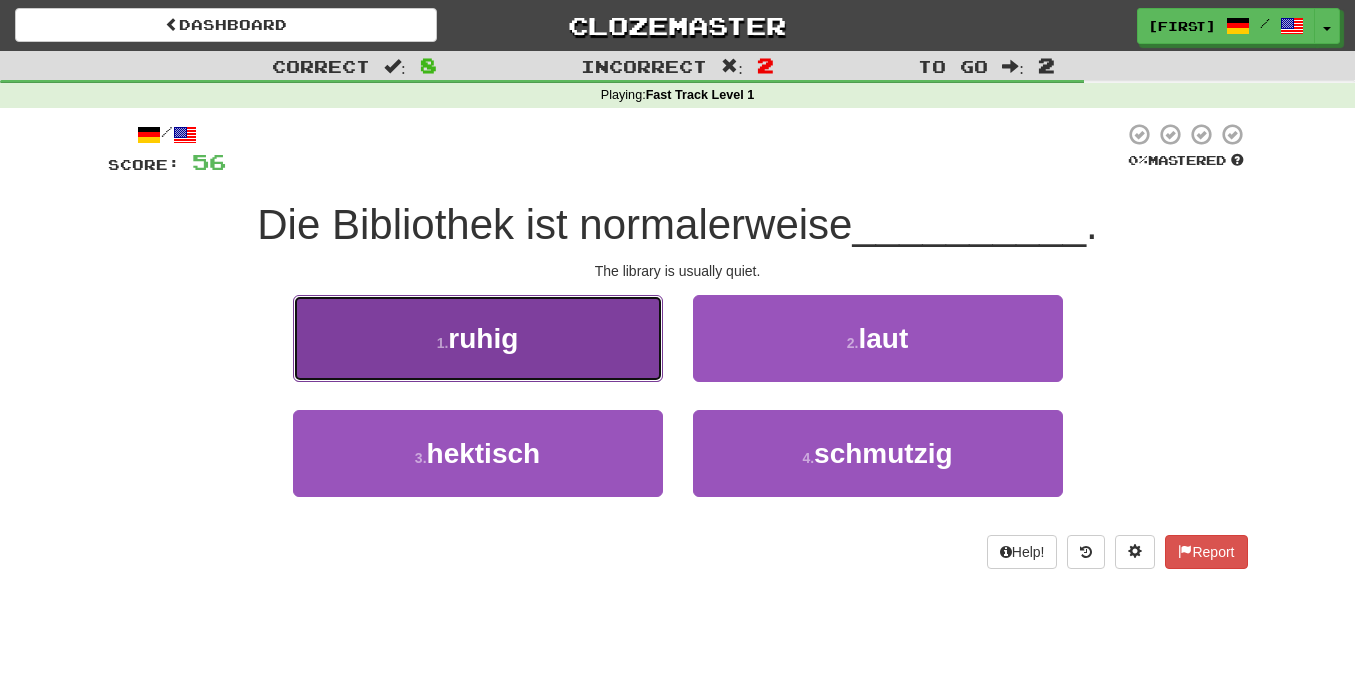 click on "1 .  ruhig" at bounding box center (478, 338) 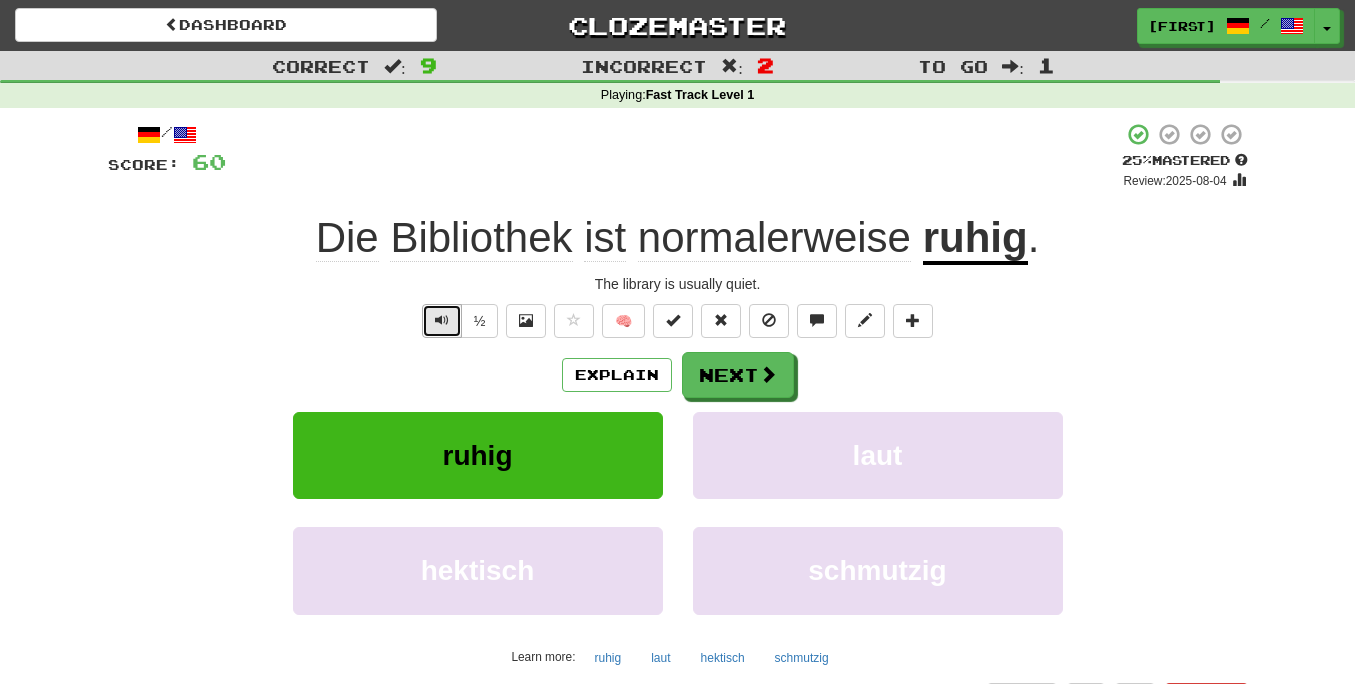 click at bounding box center (442, 321) 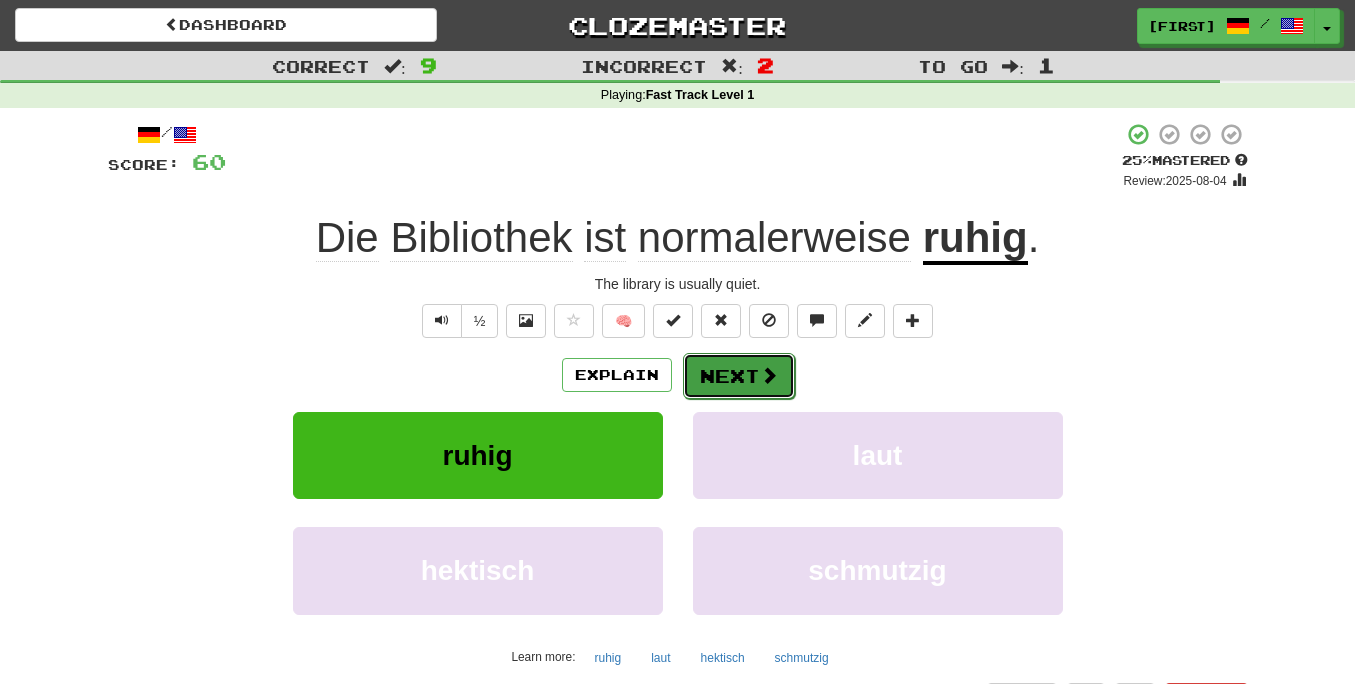 click on "Next" at bounding box center (739, 376) 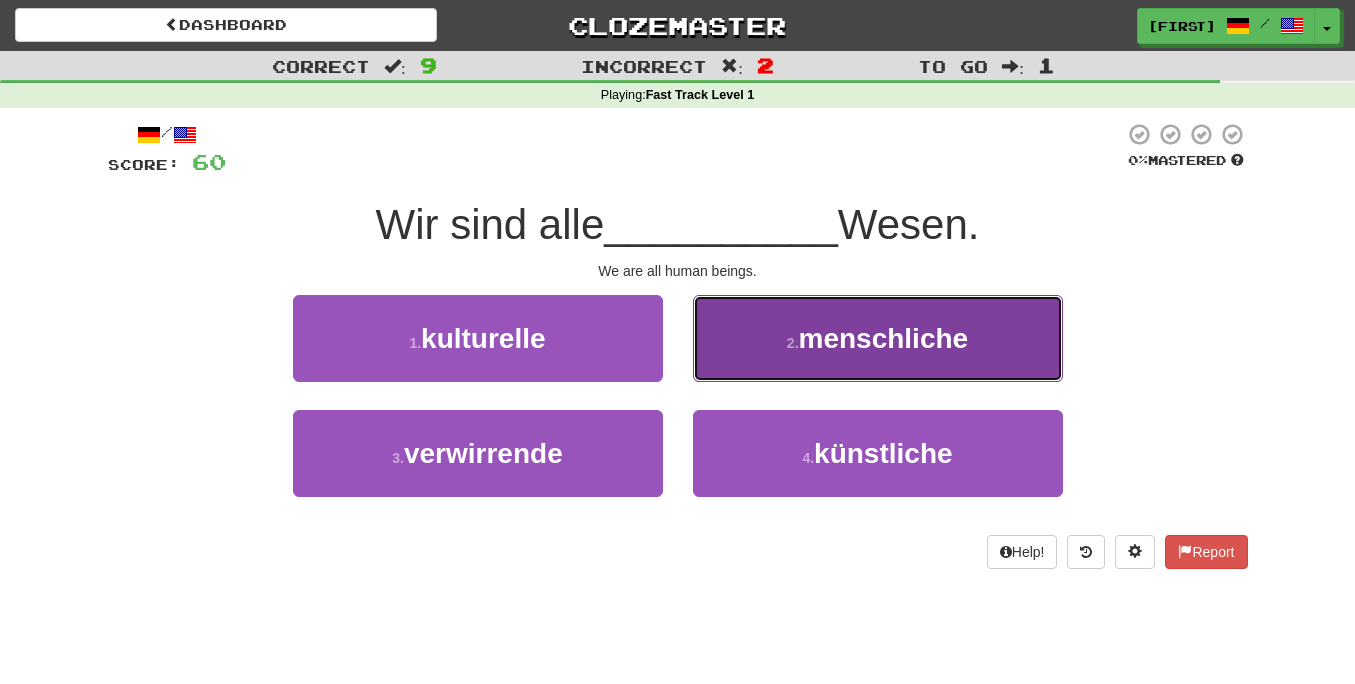 click on "2 .  menschliche" at bounding box center (878, 338) 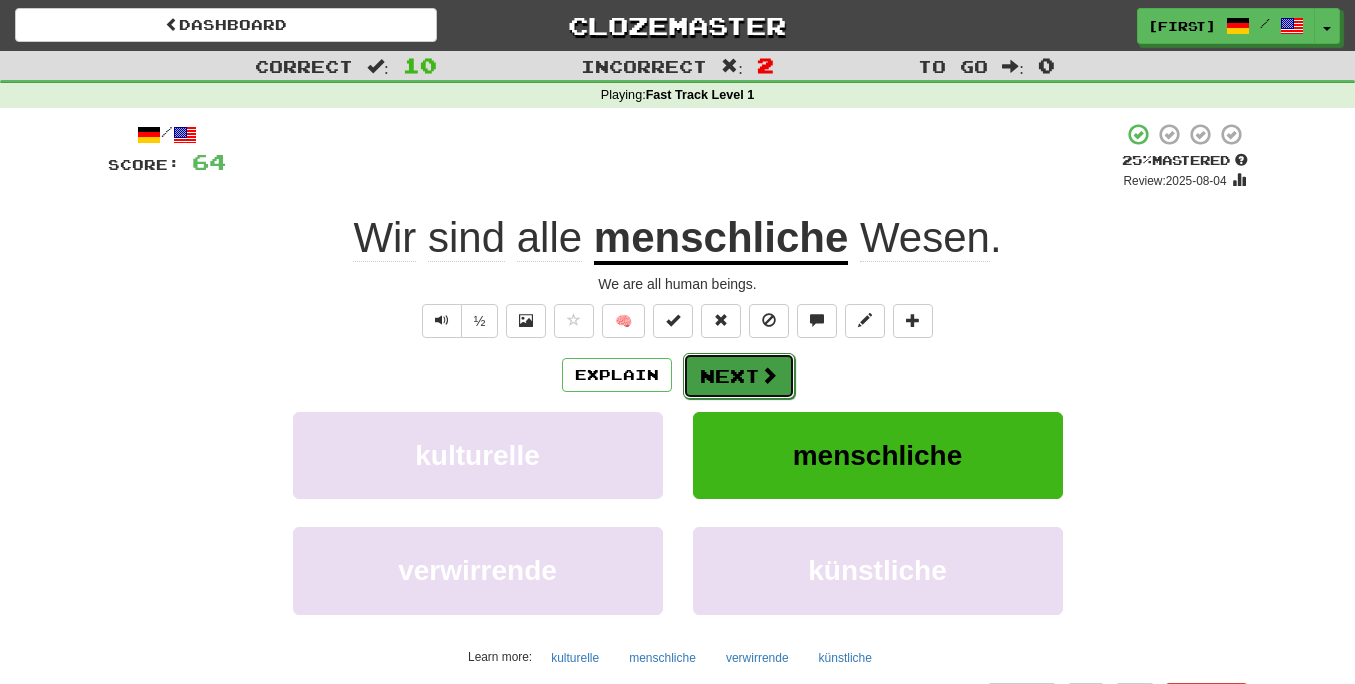 click on "Next" at bounding box center (739, 376) 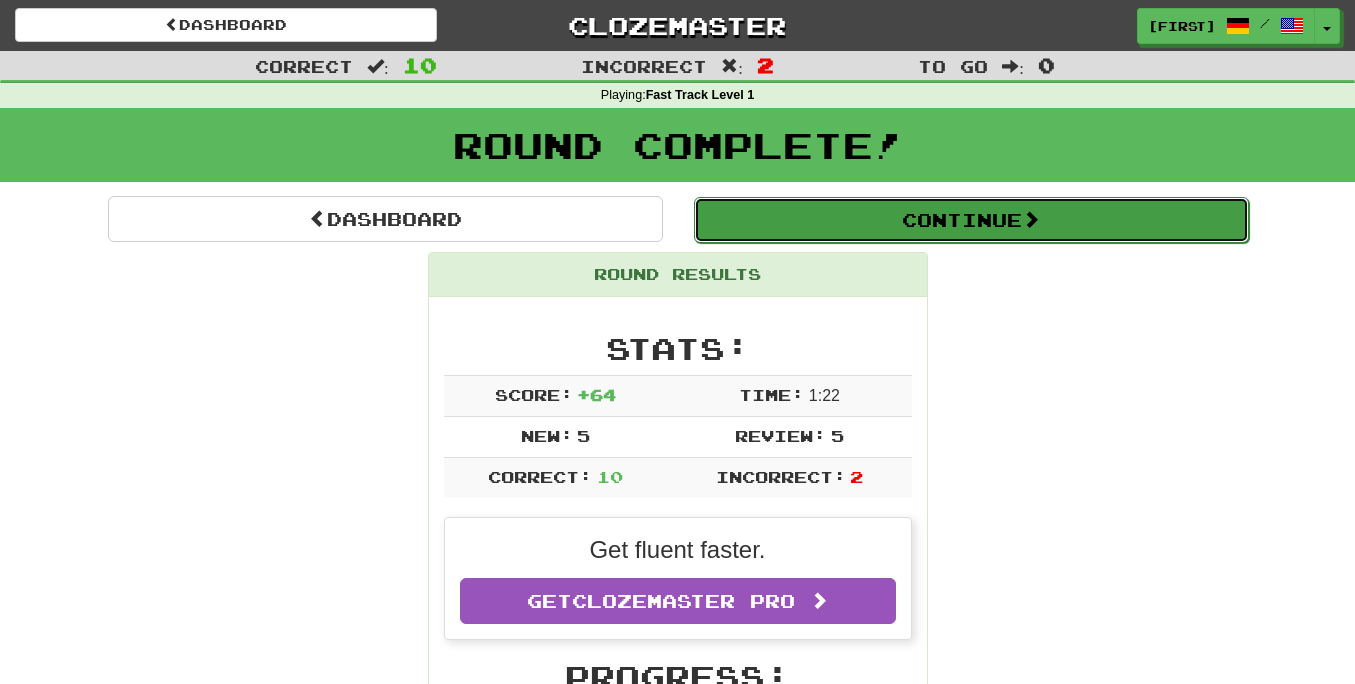 click on "Continue" at bounding box center [971, 220] 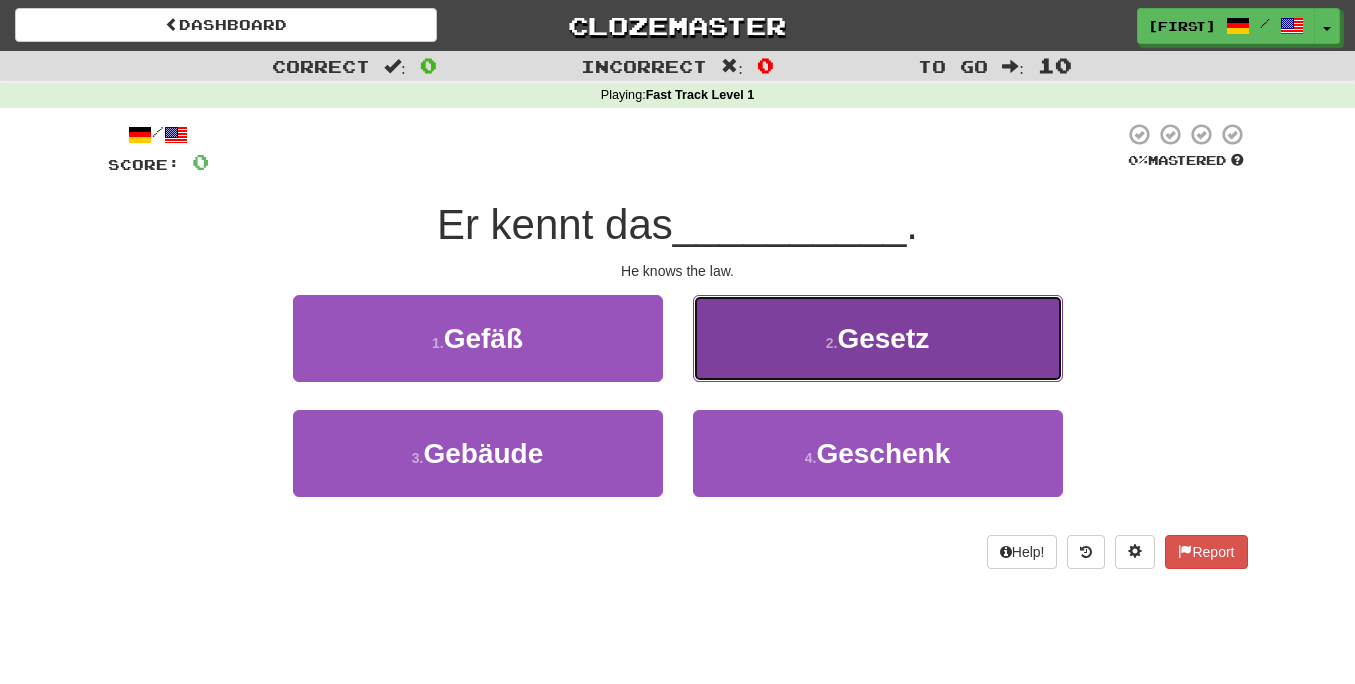 click on "2 .  Gesetz" at bounding box center (878, 338) 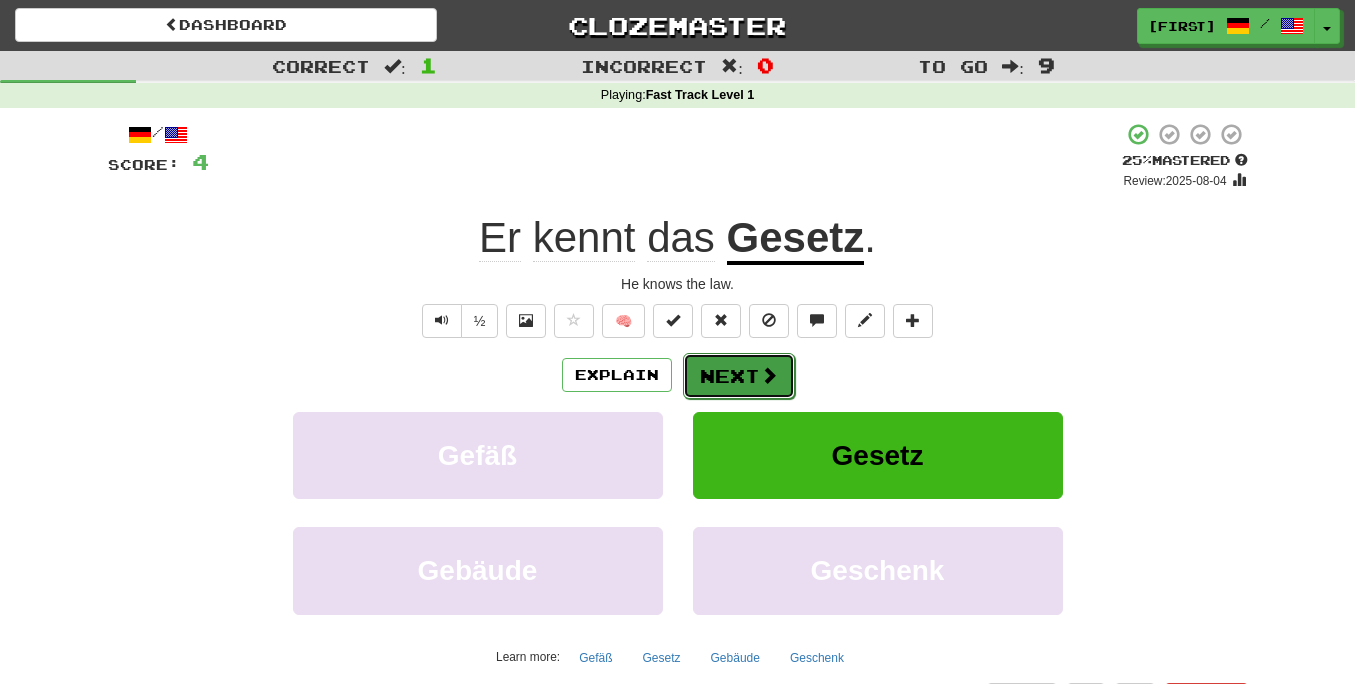 click on "Next" at bounding box center (739, 376) 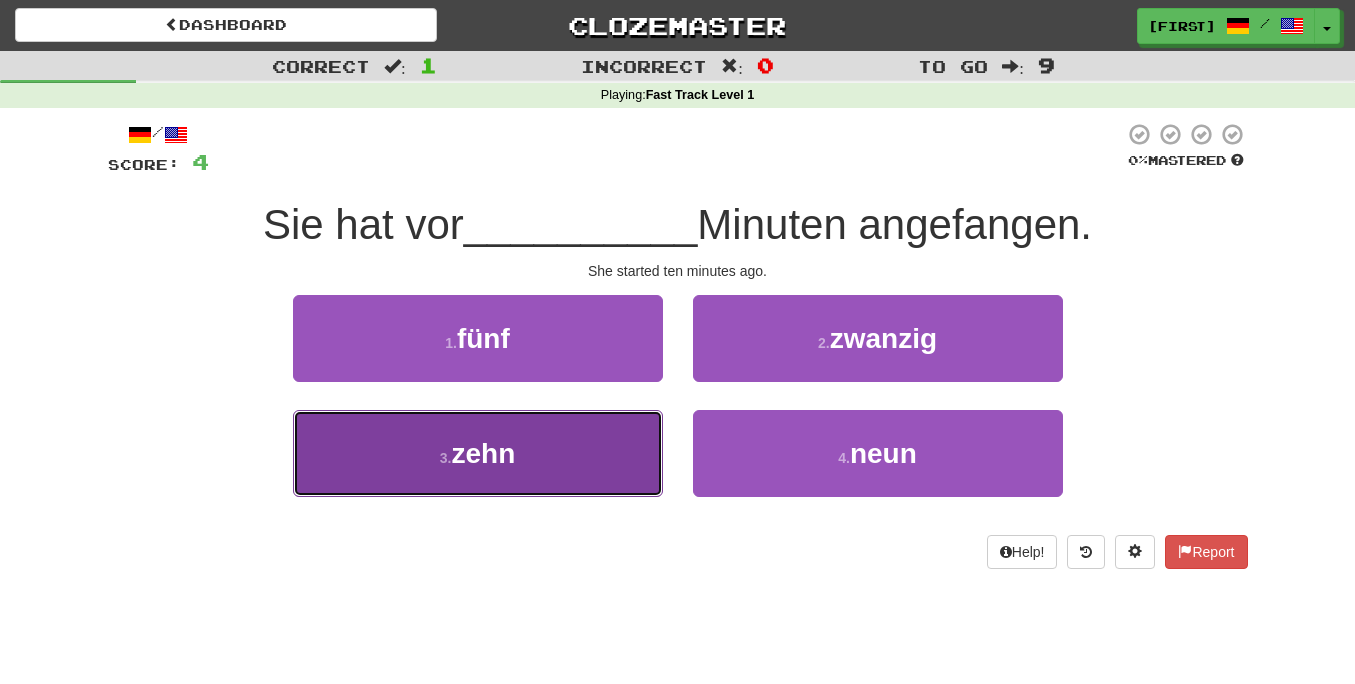 click on "3 .  zehn" at bounding box center (478, 453) 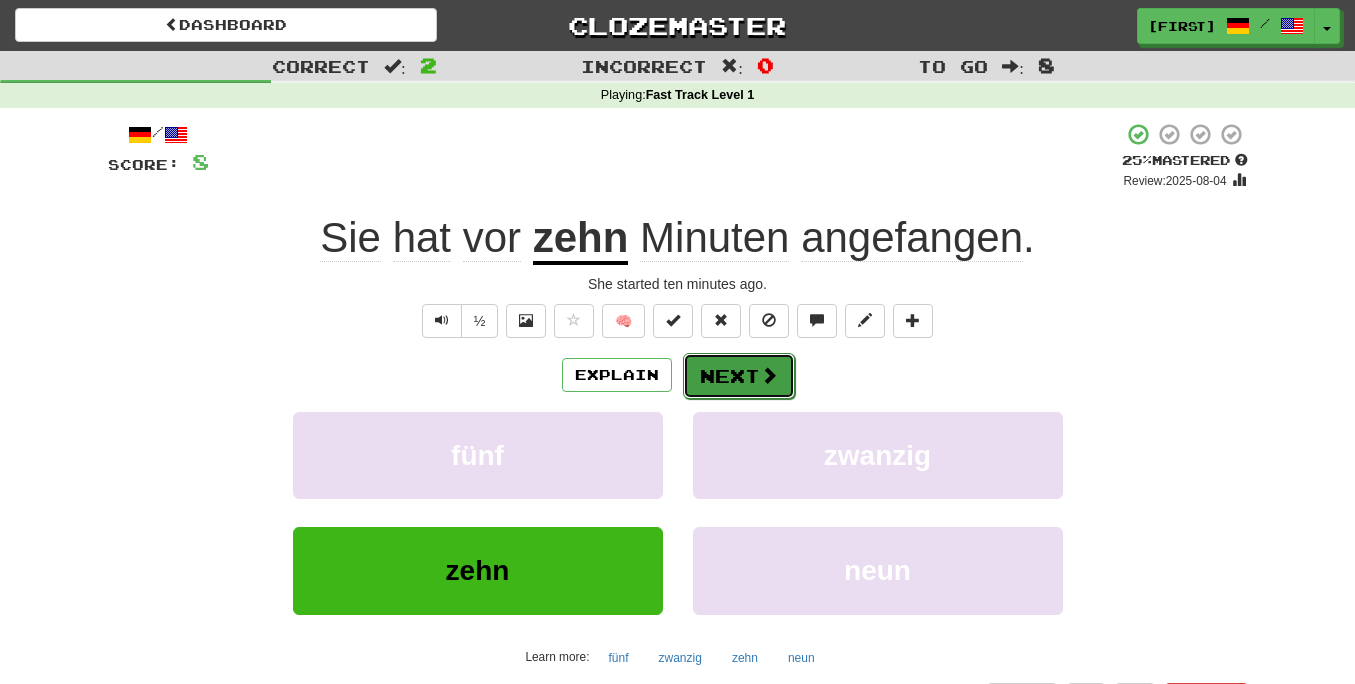 click on "Next" at bounding box center [739, 376] 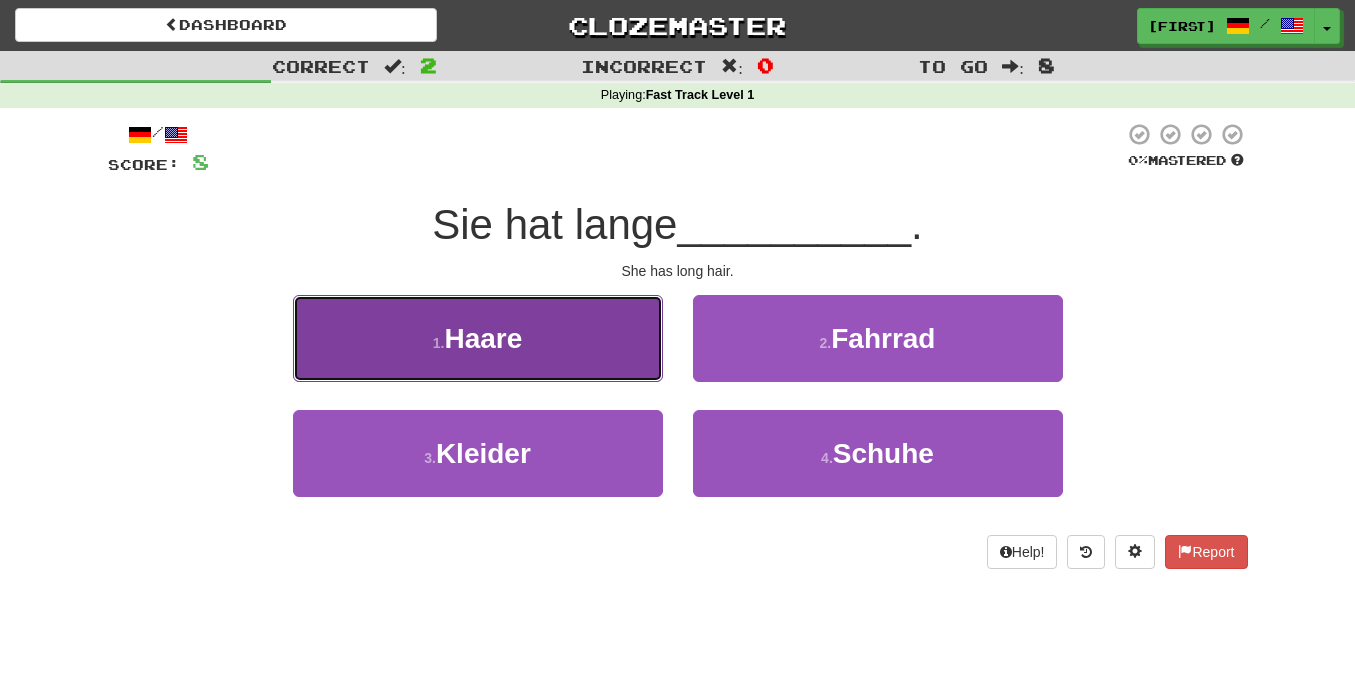 click on "1 .  Haare" at bounding box center [478, 338] 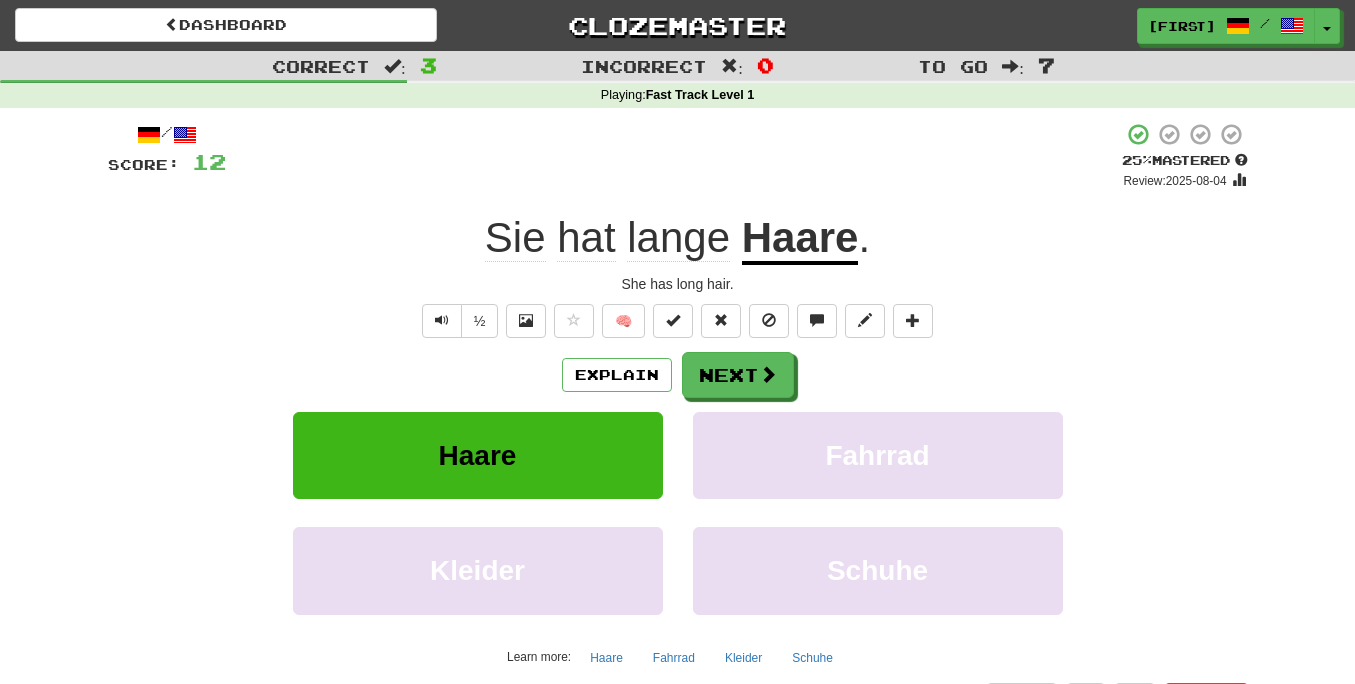 click on "Explain Next Haare Fahrrad Kleider Schuhe Learn more: Haare Fahrrad Kleider Schuhe" at bounding box center (678, 512) 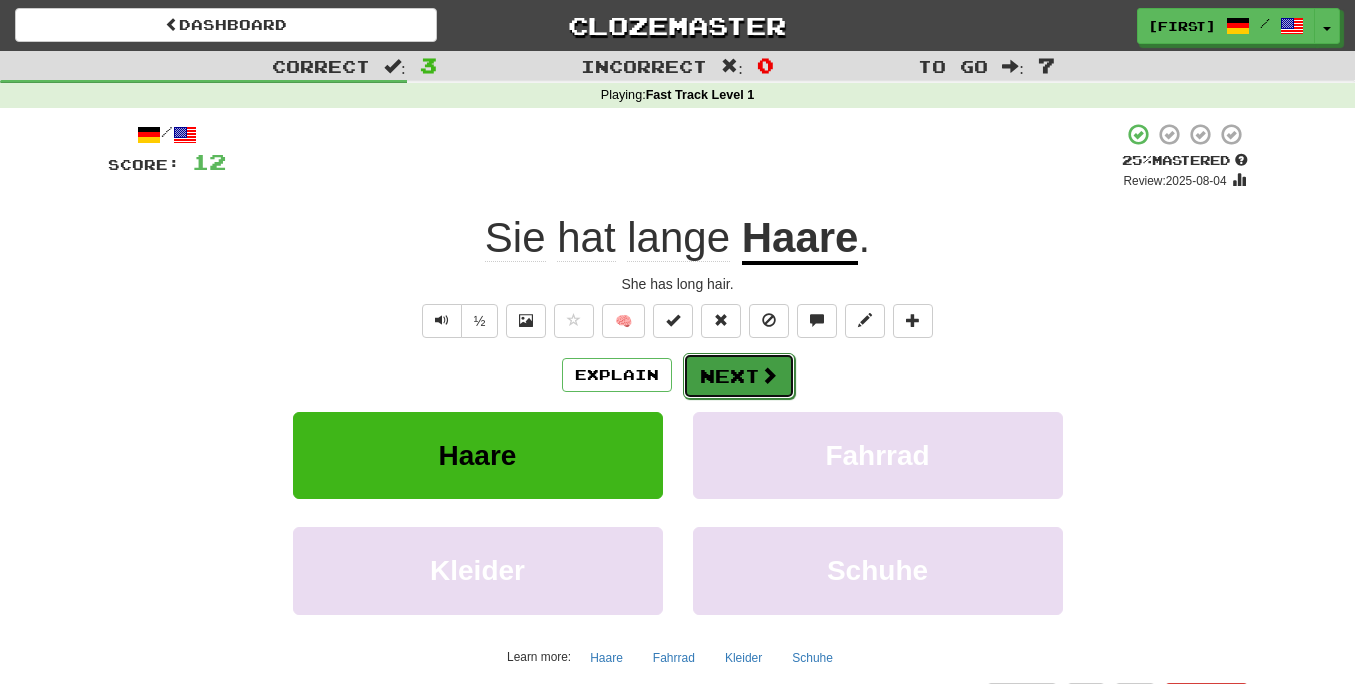 click on "Next" at bounding box center [739, 376] 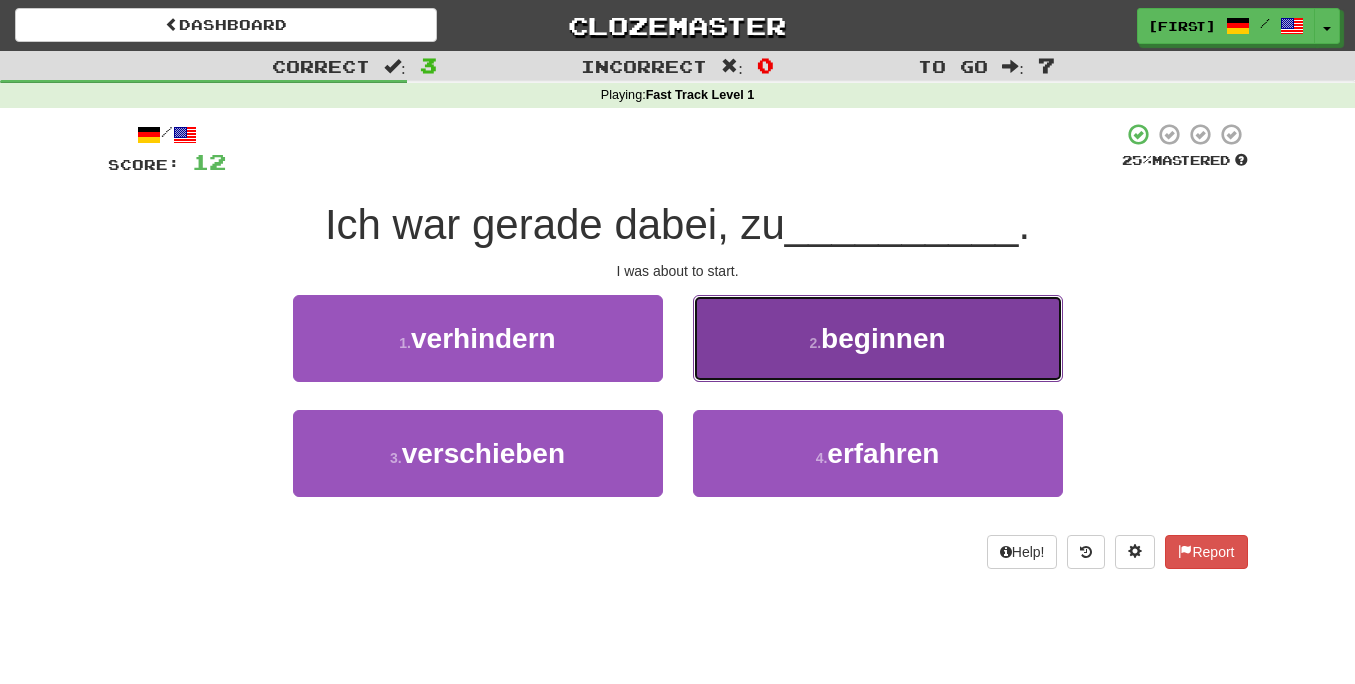 click on "2 .  beginnen" at bounding box center [878, 338] 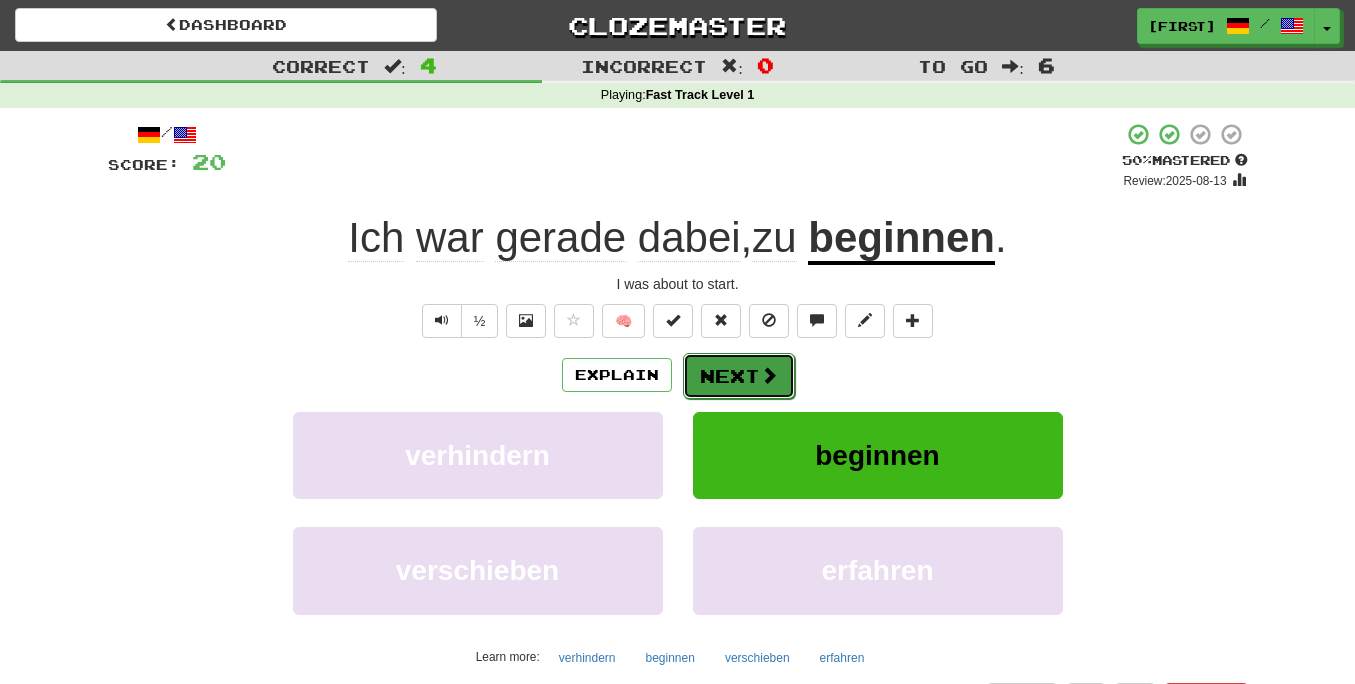 click on "Next" at bounding box center (739, 376) 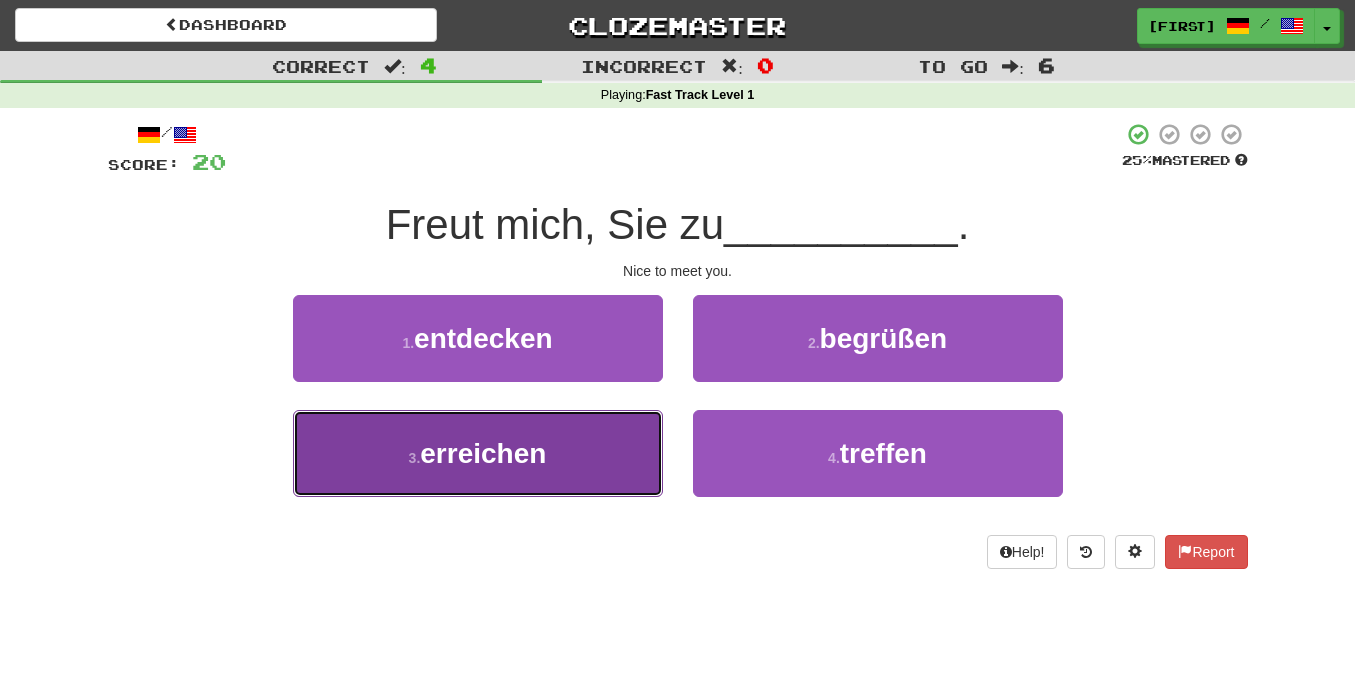 click on "3 .  erreichen" at bounding box center [478, 453] 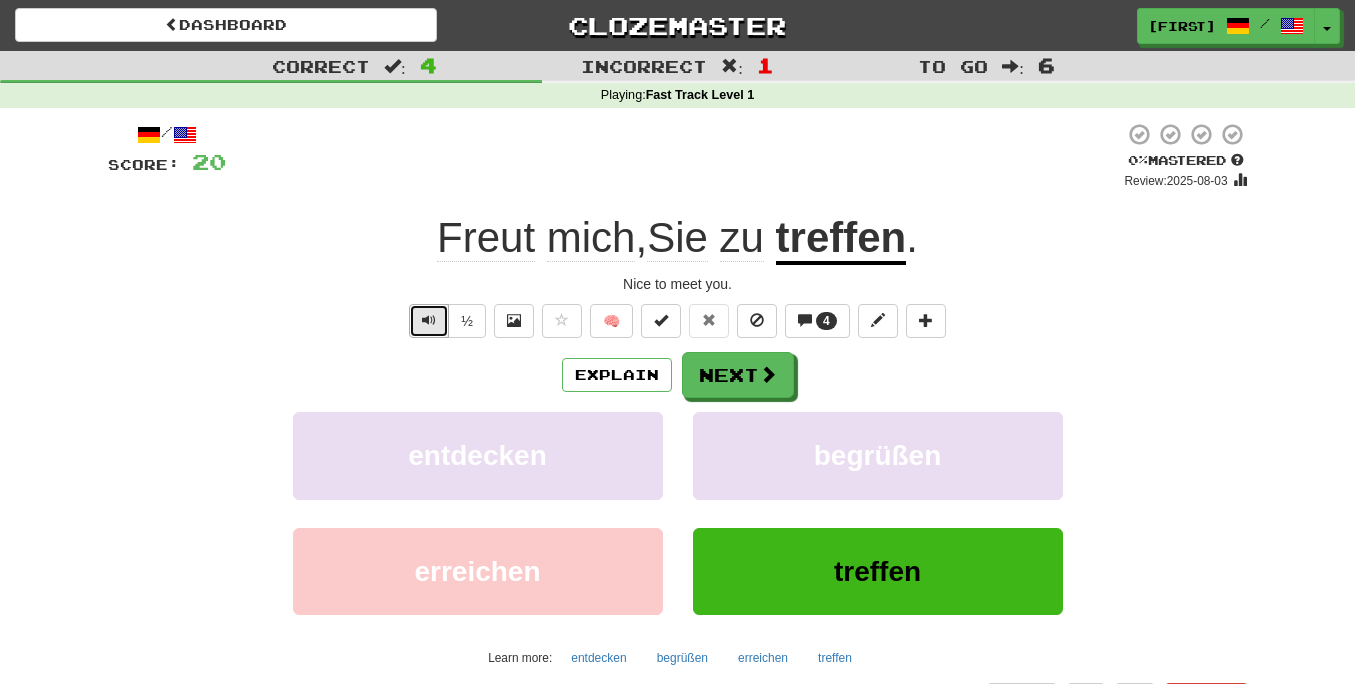 click at bounding box center (429, 321) 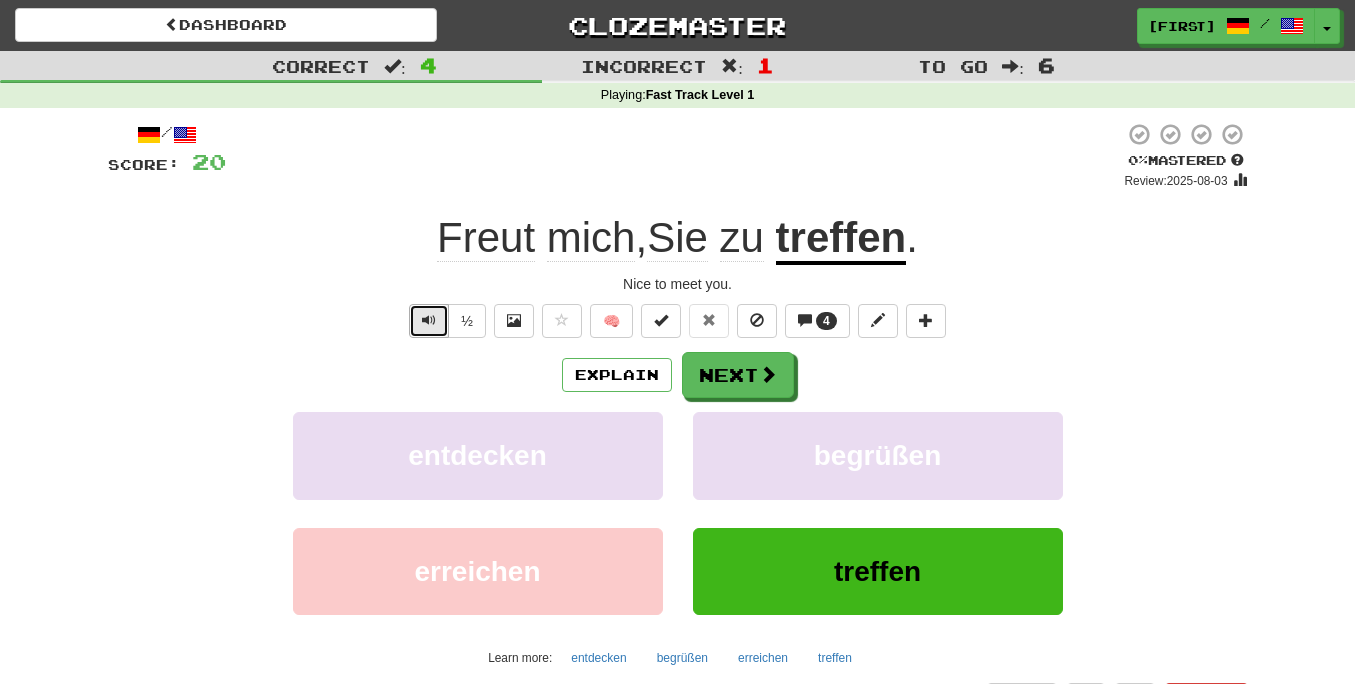 click at bounding box center (429, 321) 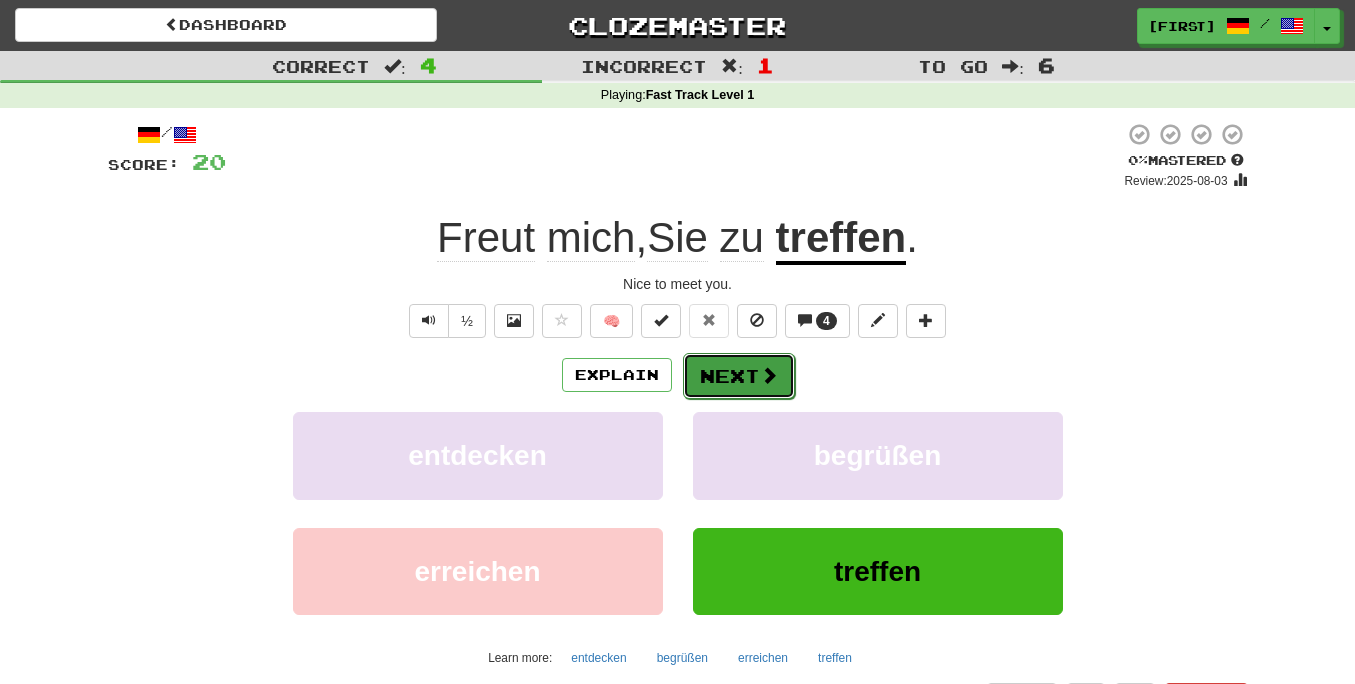 click at bounding box center (769, 375) 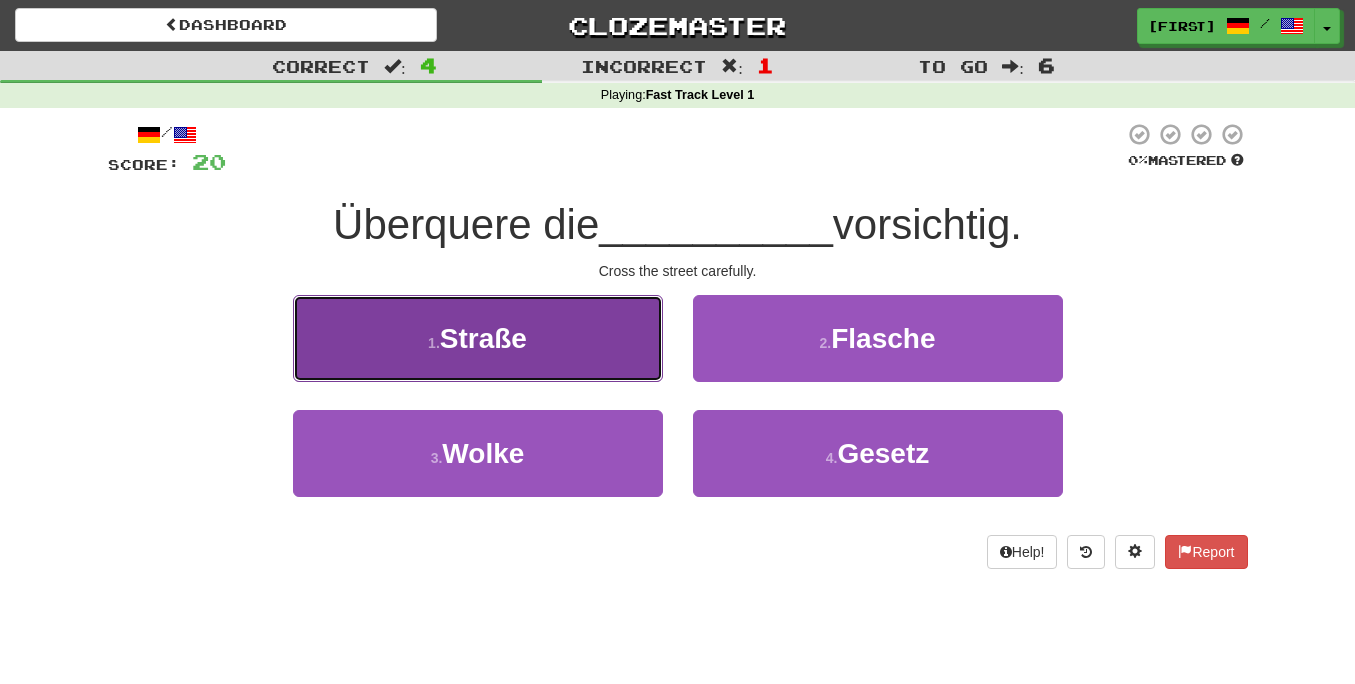 click on "1 .  Straße" at bounding box center [478, 338] 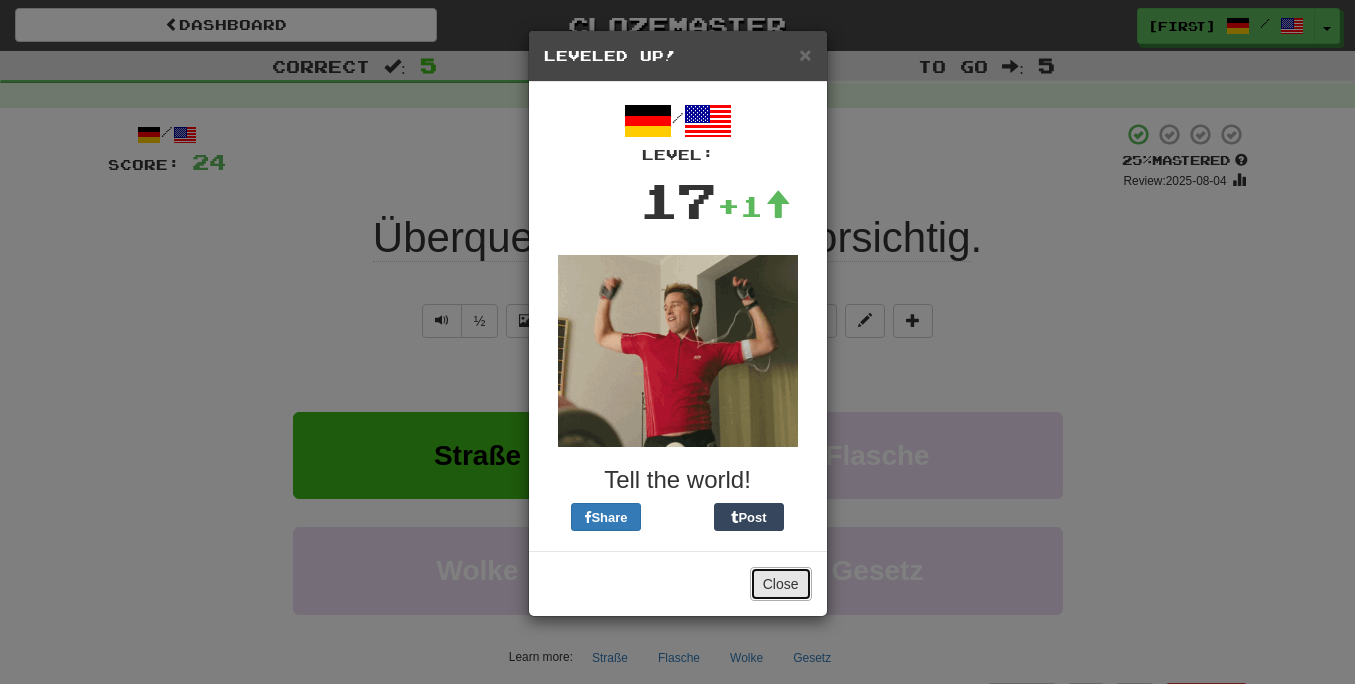 click on "Close" at bounding box center (781, 584) 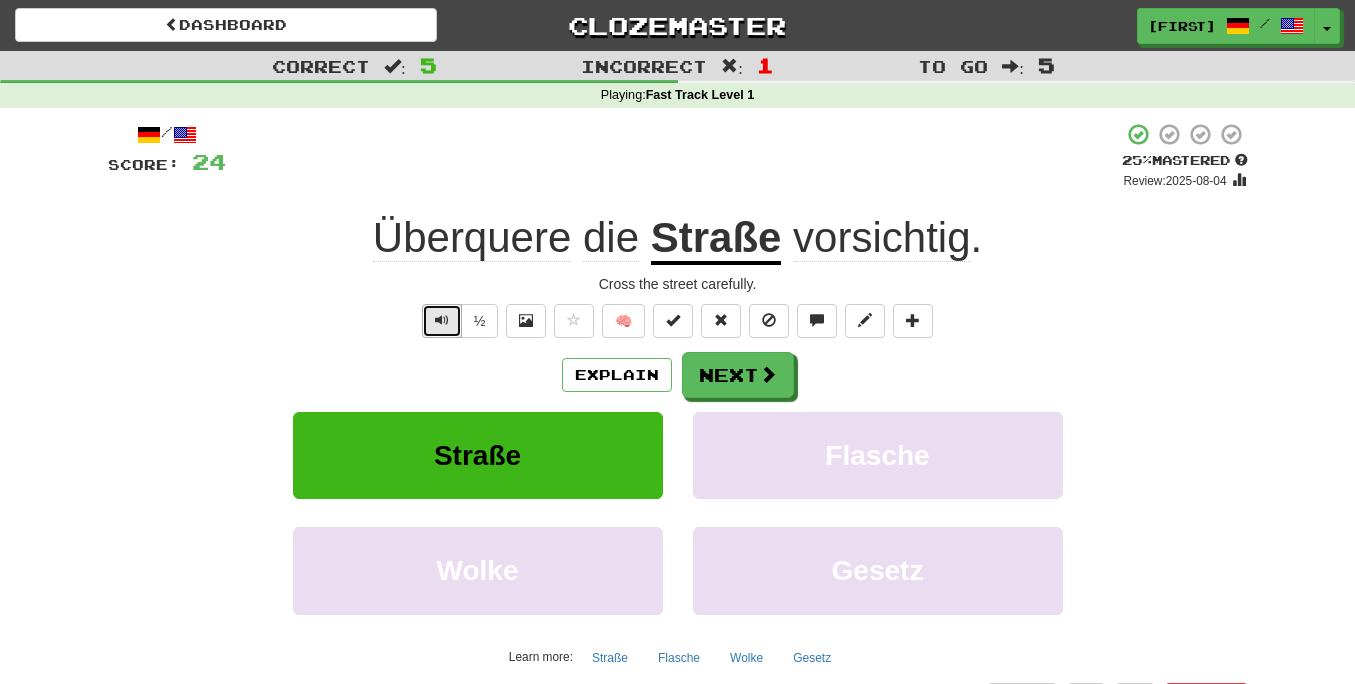 click at bounding box center [442, 320] 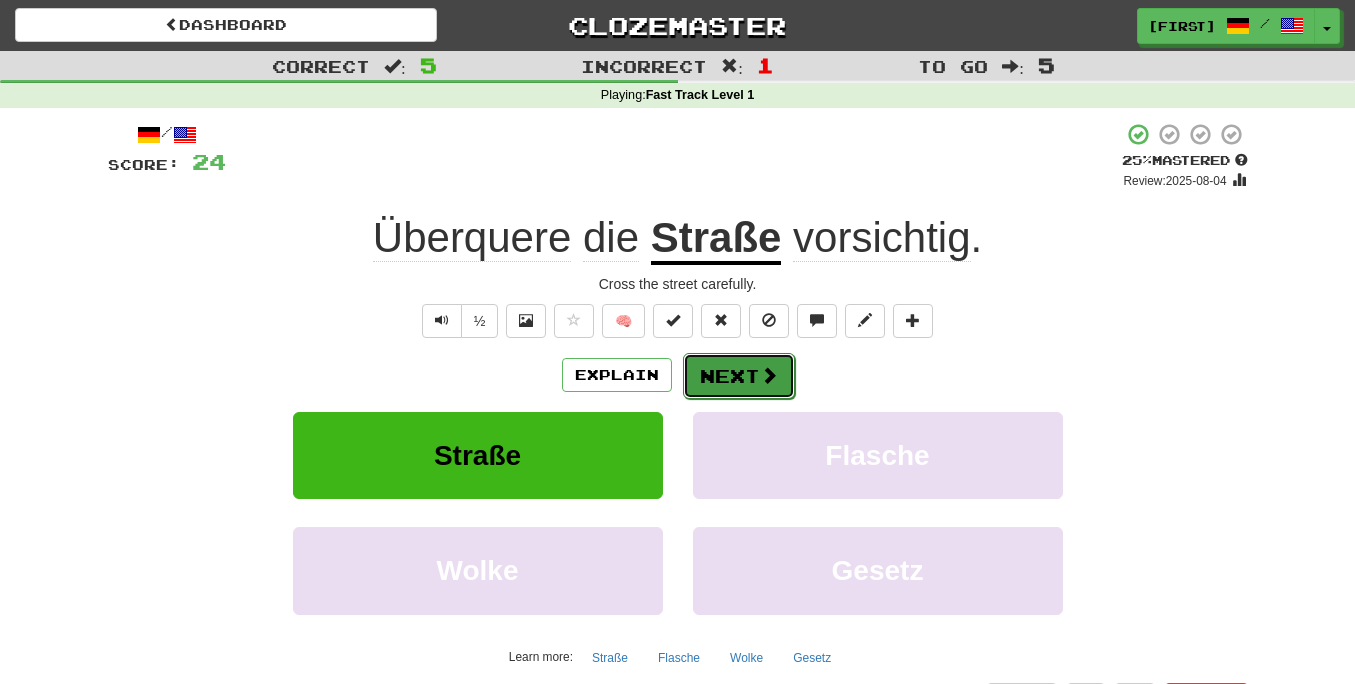 click on "Next" at bounding box center [739, 376] 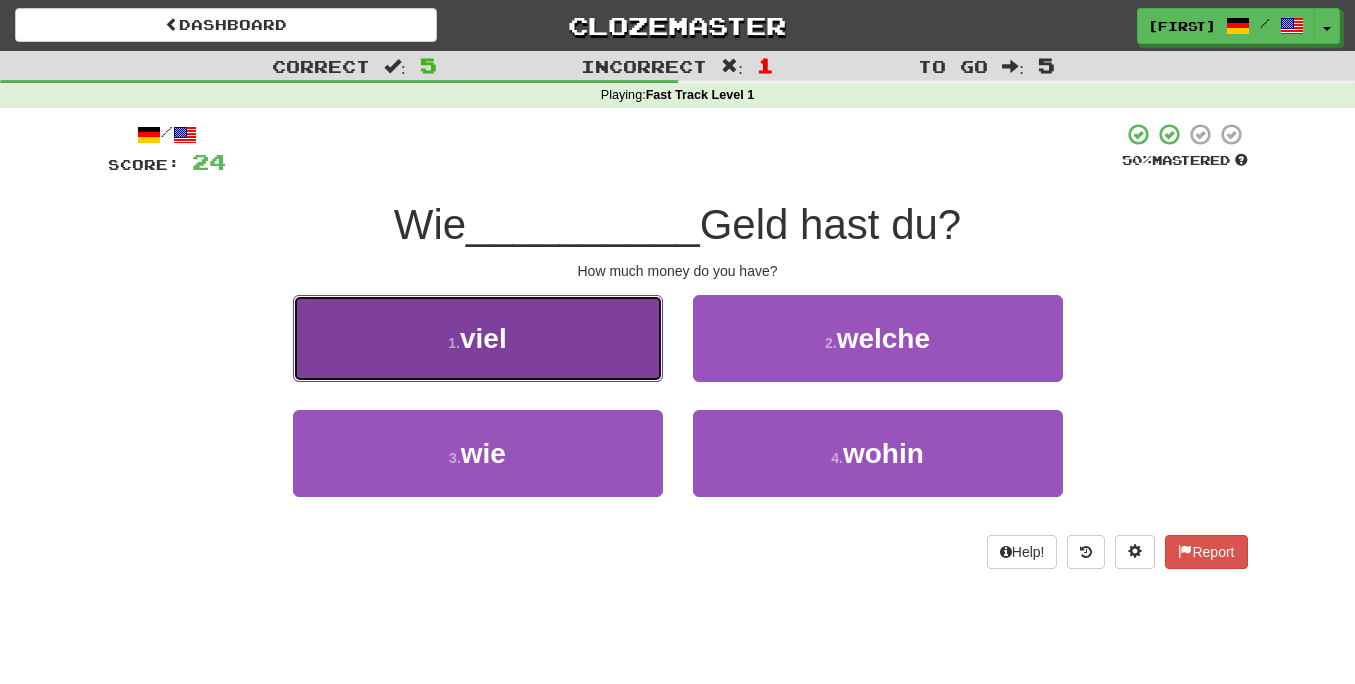 click on "1 .  viel" at bounding box center (478, 338) 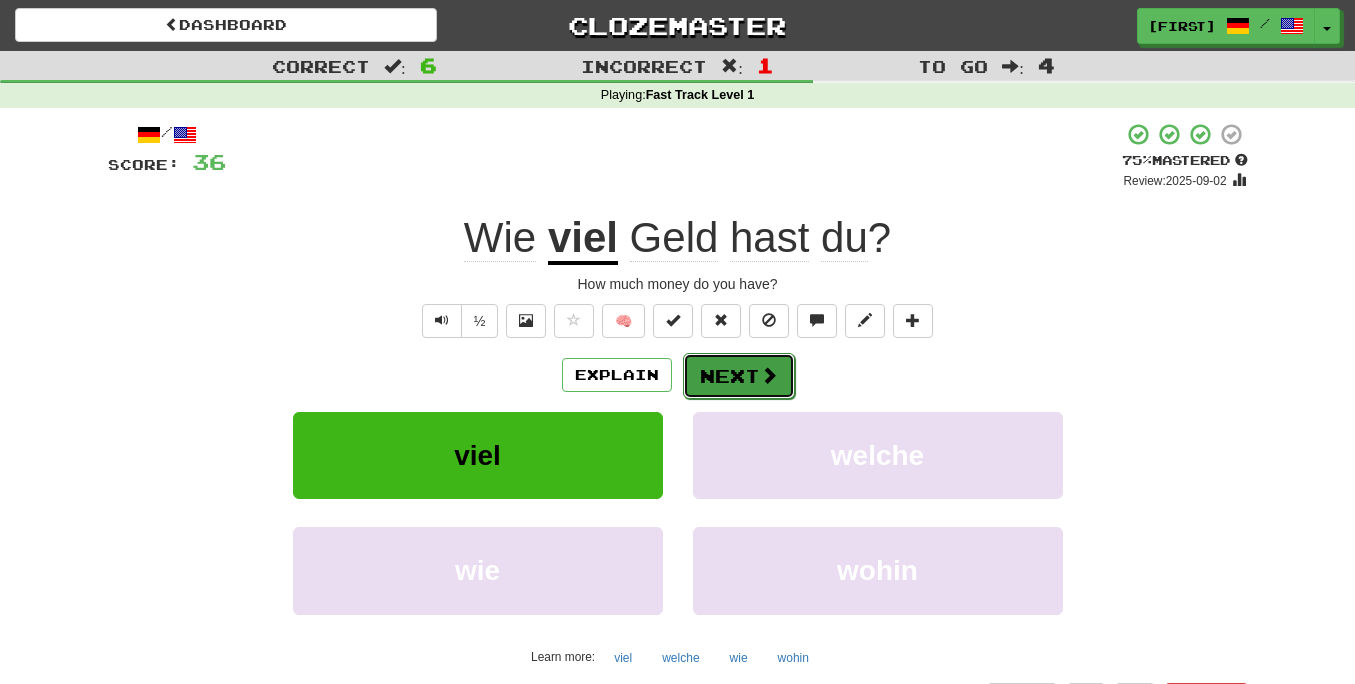 click on "Next" at bounding box center (739, 376) 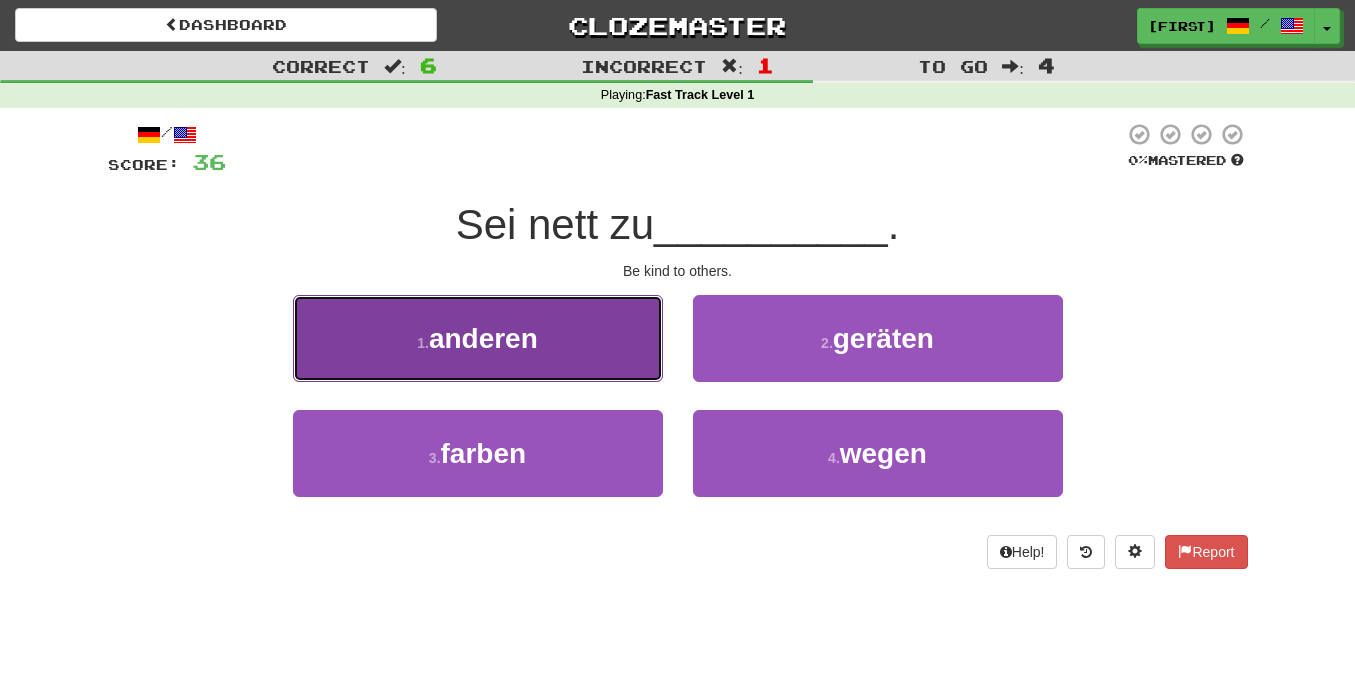 click on "1 .  anderen" at bounding box center (478, 338) 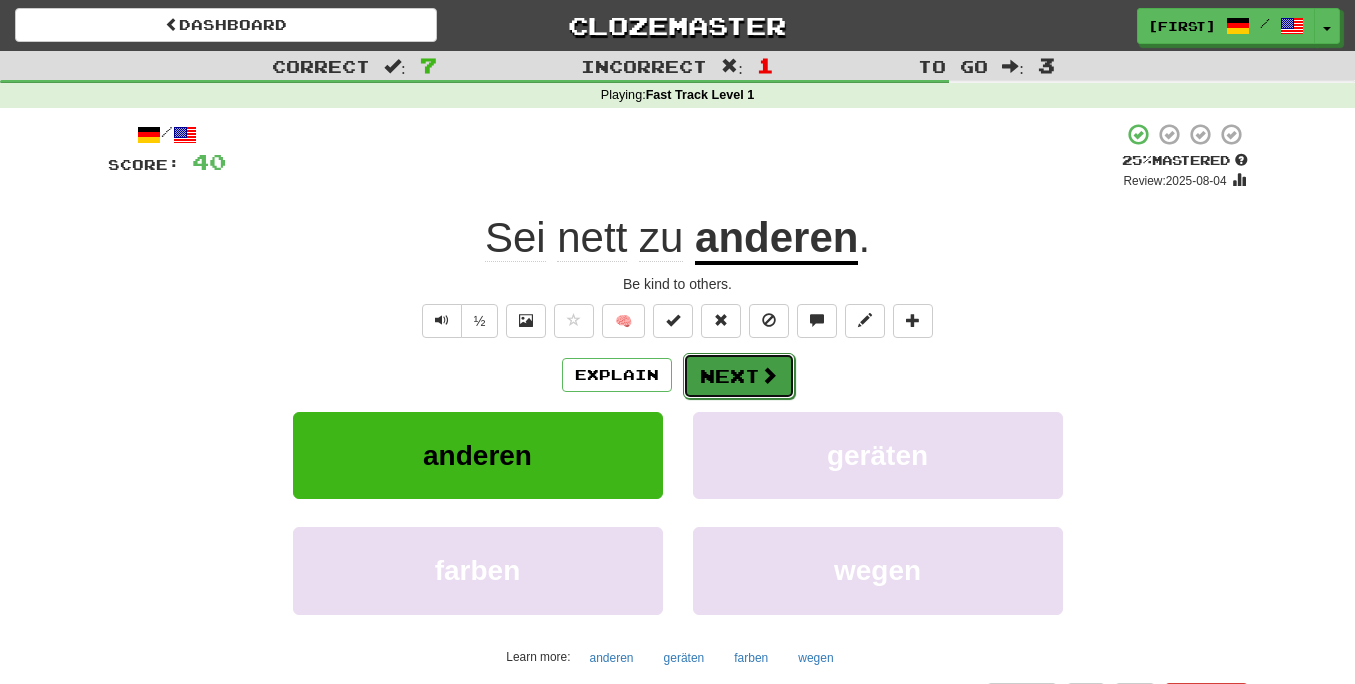 click on "Next" at bounding box center [739, 376] 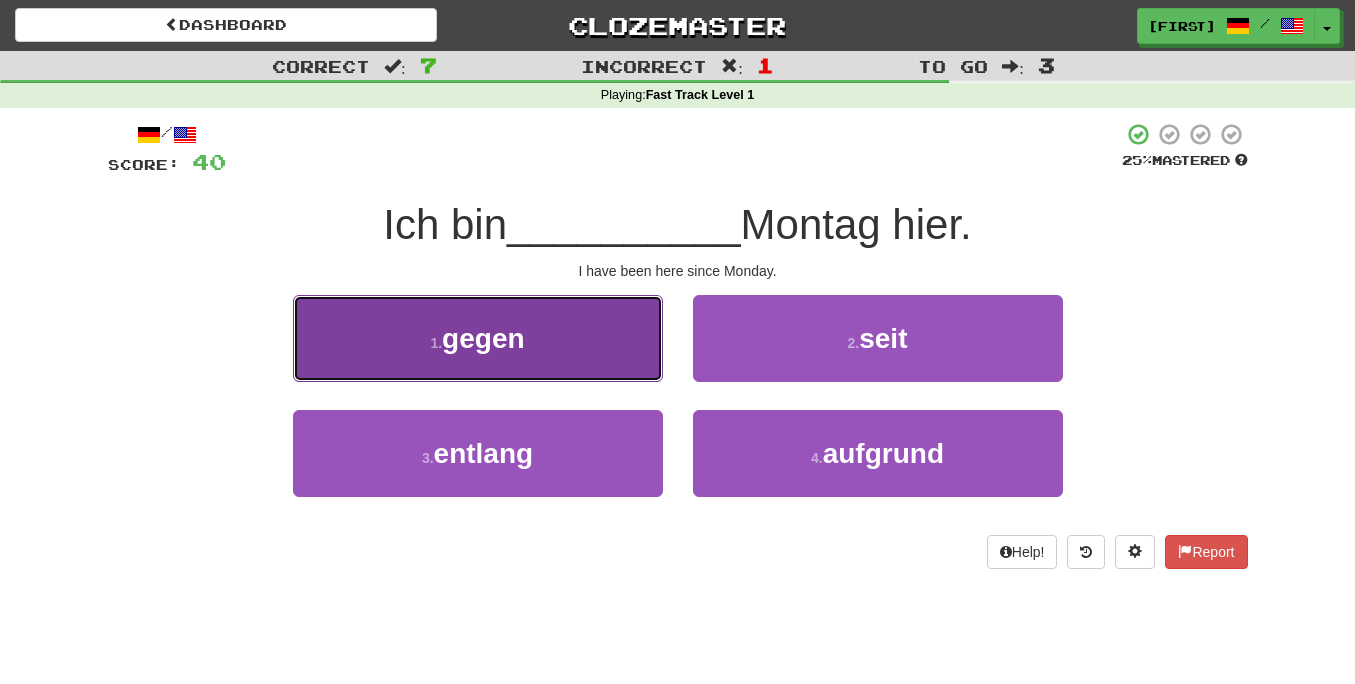click on "1 .  gegen" at bounding box center [478, 338] 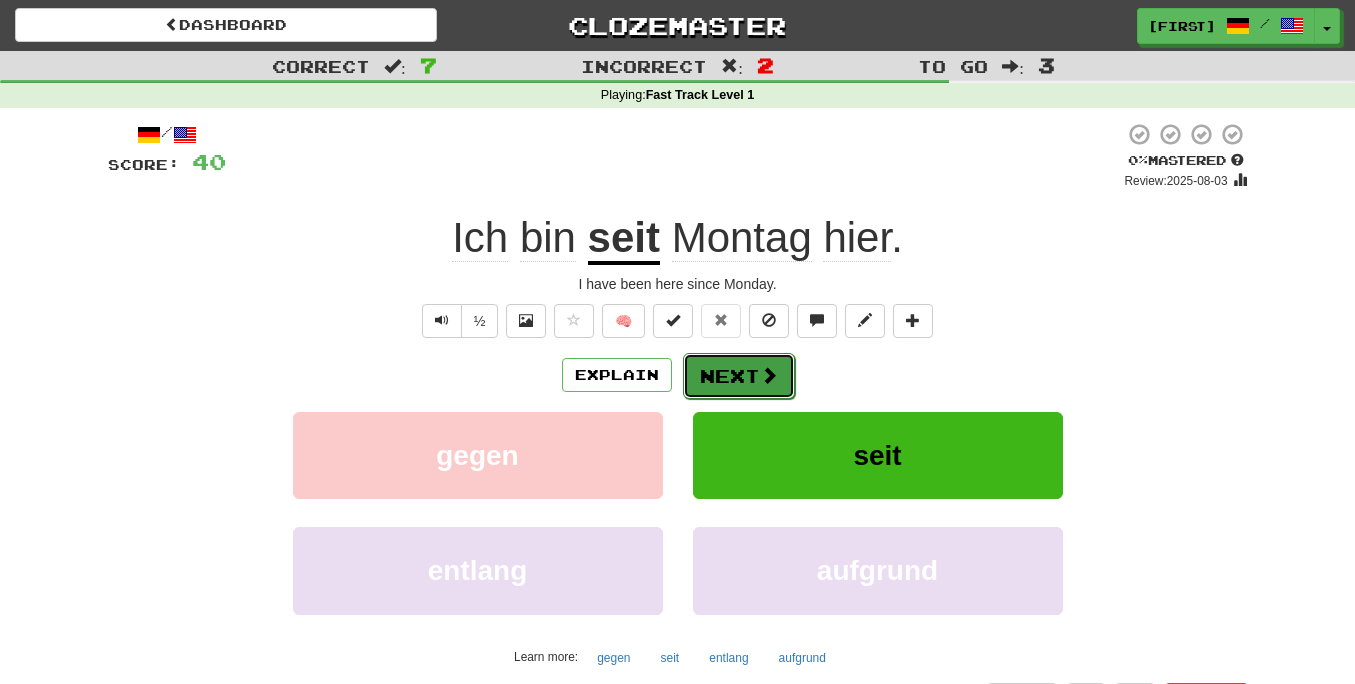 click on "Next" at bounding box center (739, 376) 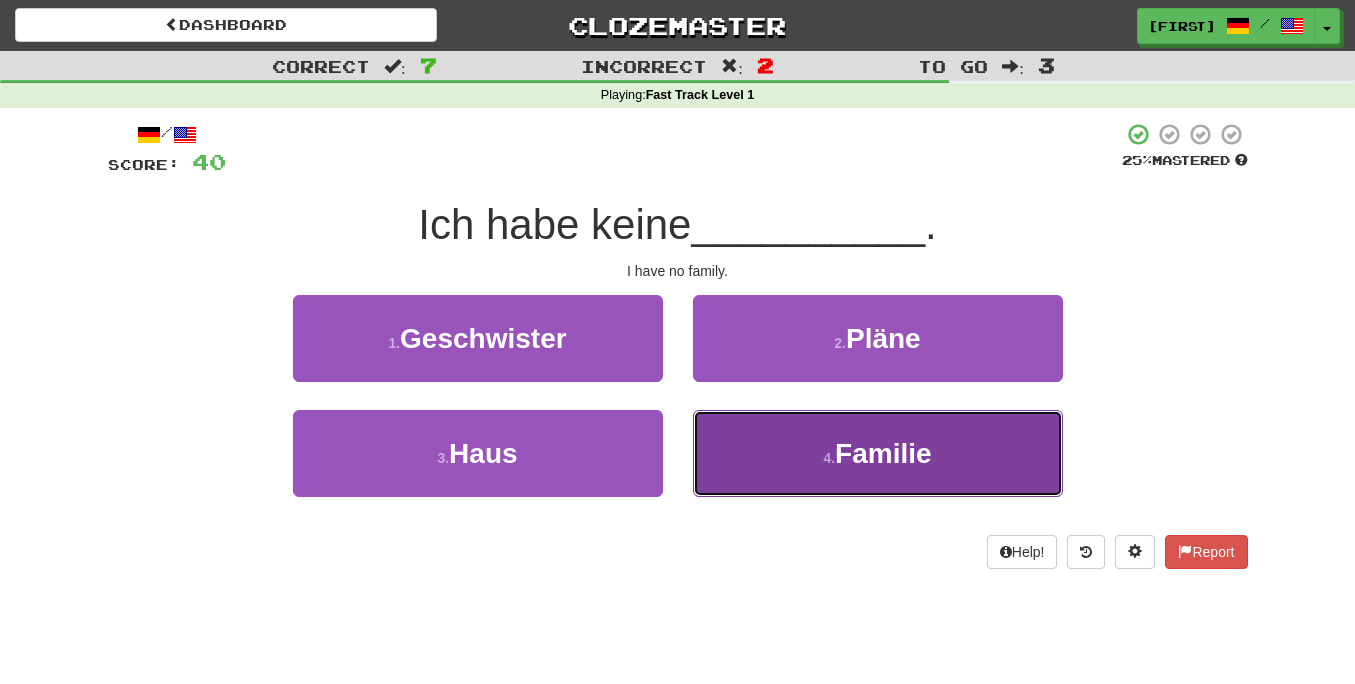 click on "4 .  Familie" at bounding box center (878, 453) 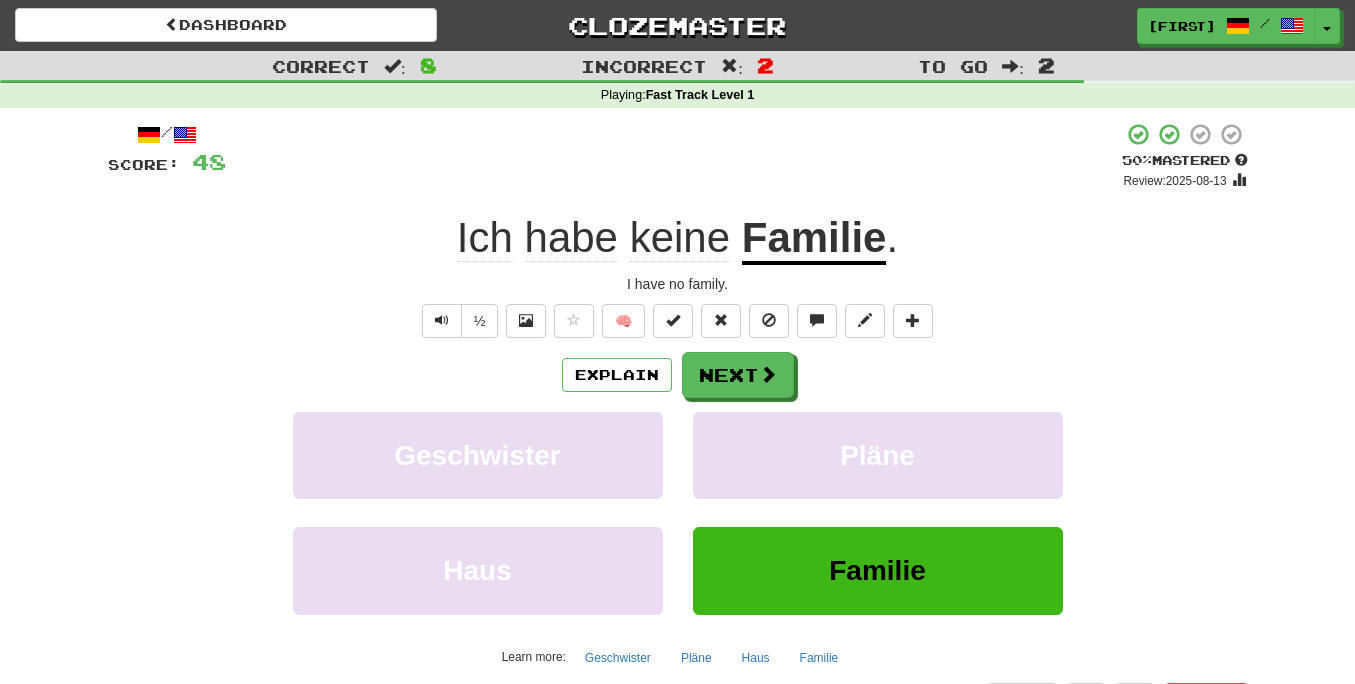 click on "Explain Next Geschwister Pläne Haus Familie Learn more: Geschwister Pläne Haus Familie" at bounding box center [678, 512] 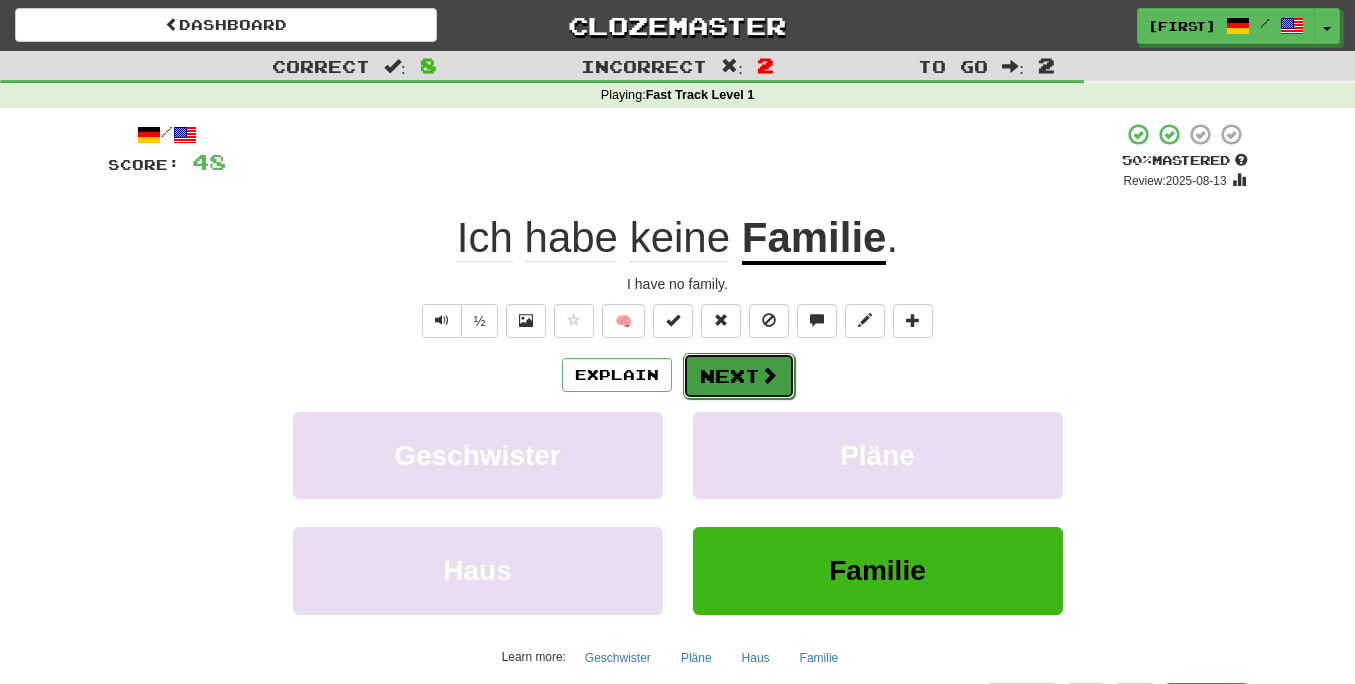 click on "Next" at bounding box center [739, 376] 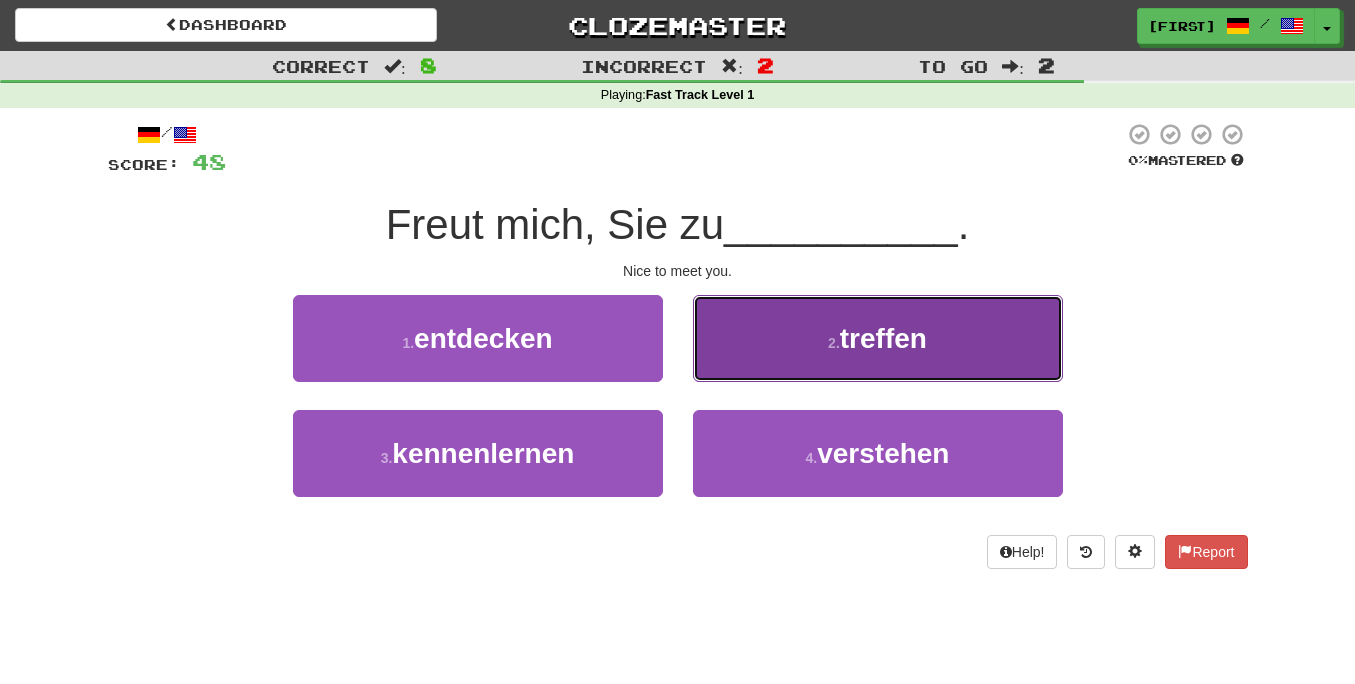 click on "2 .  treffen" at bounding box center [878, 338] 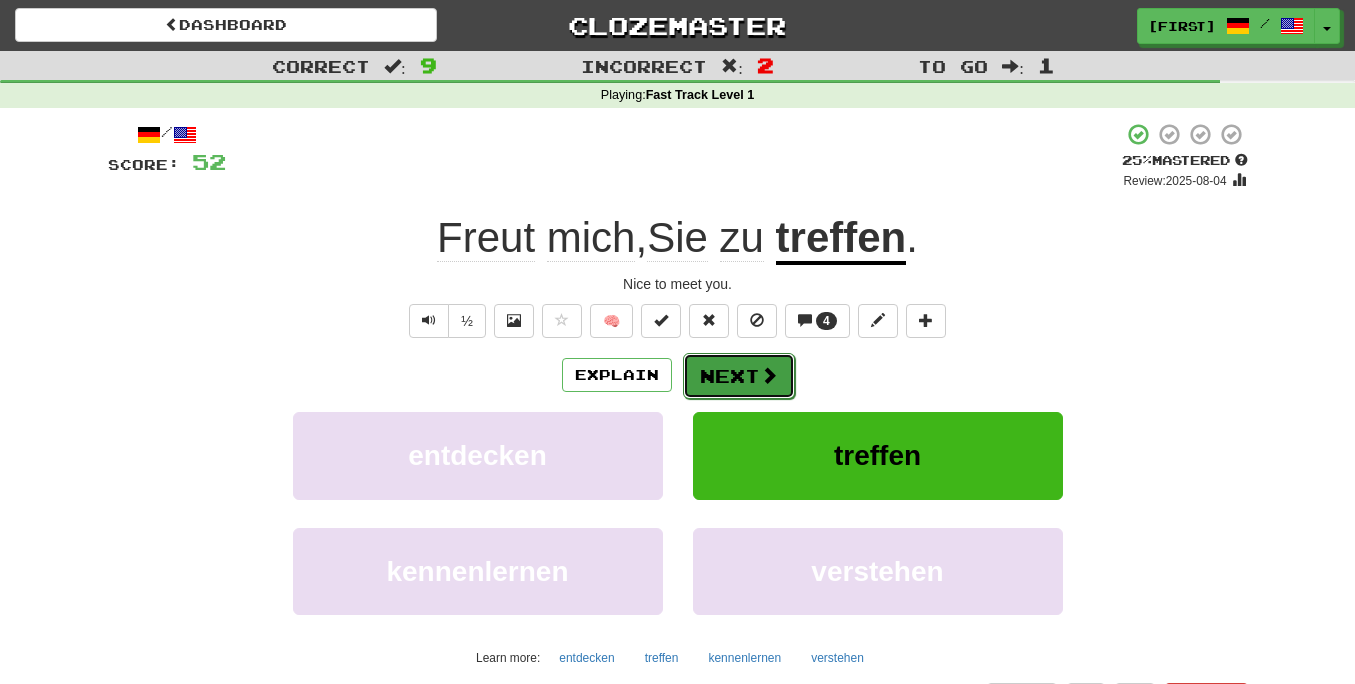 click on "Next" at bounding box center (739, 376) 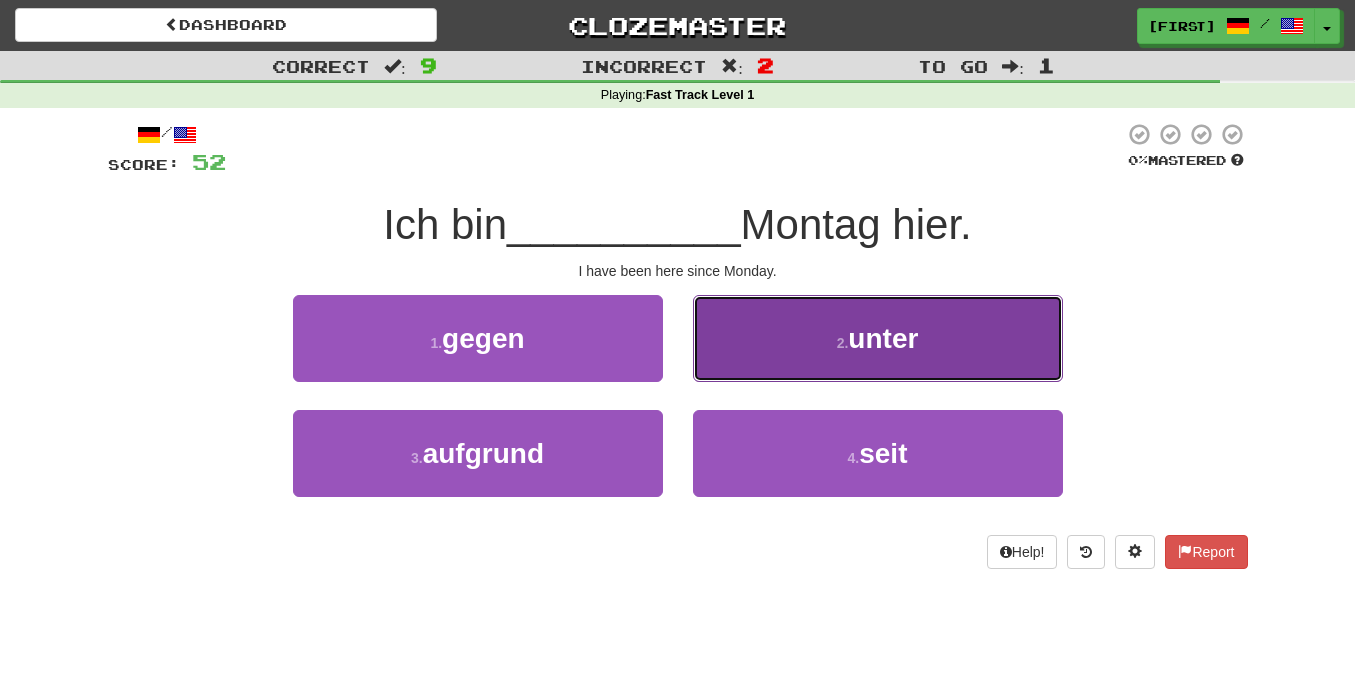 click on "2 .  unter" at bounding box center (878, 338) 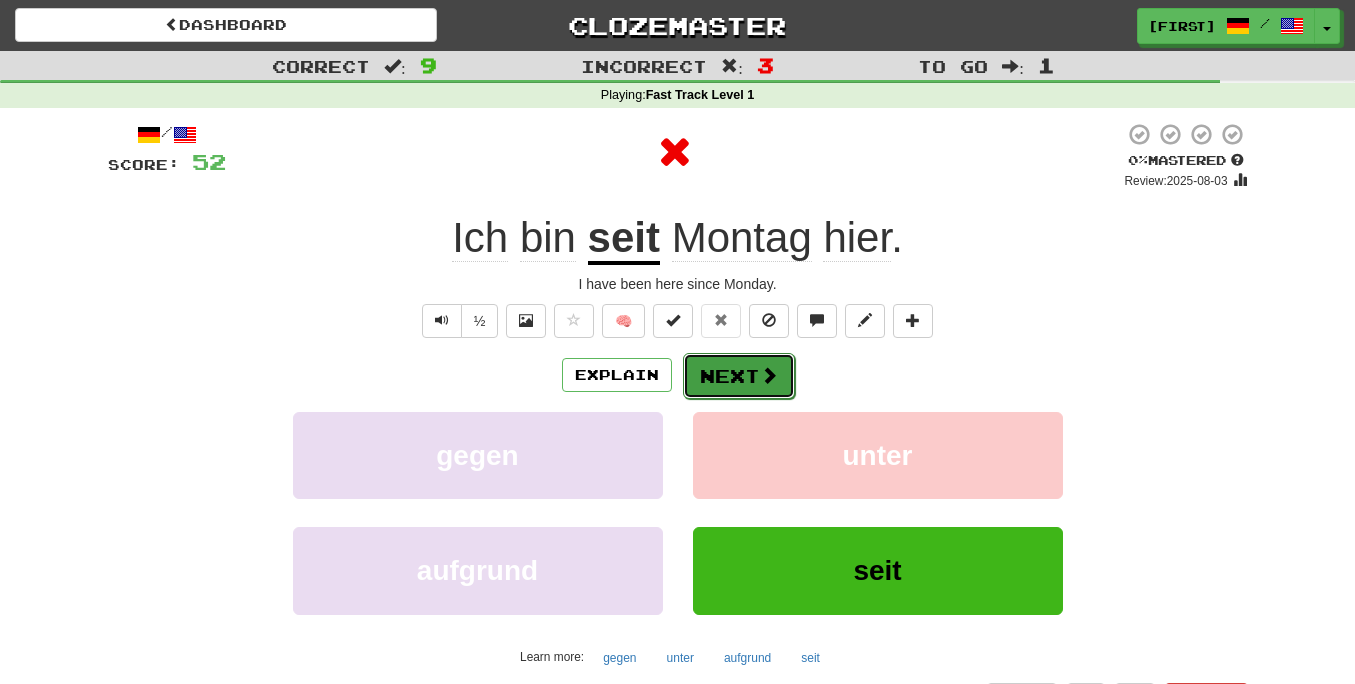 click on "Next" at bounding box center [739, 376] 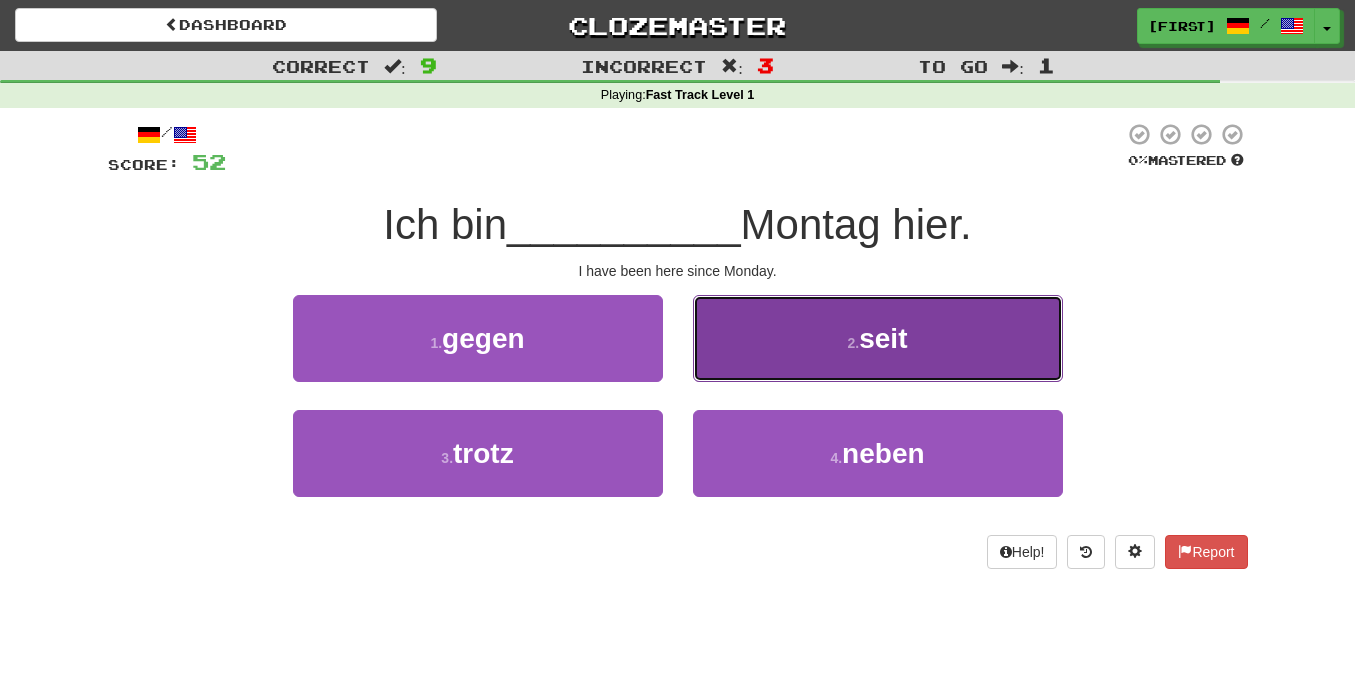 click on "2 .  seit" at bounding box center [878, 338] 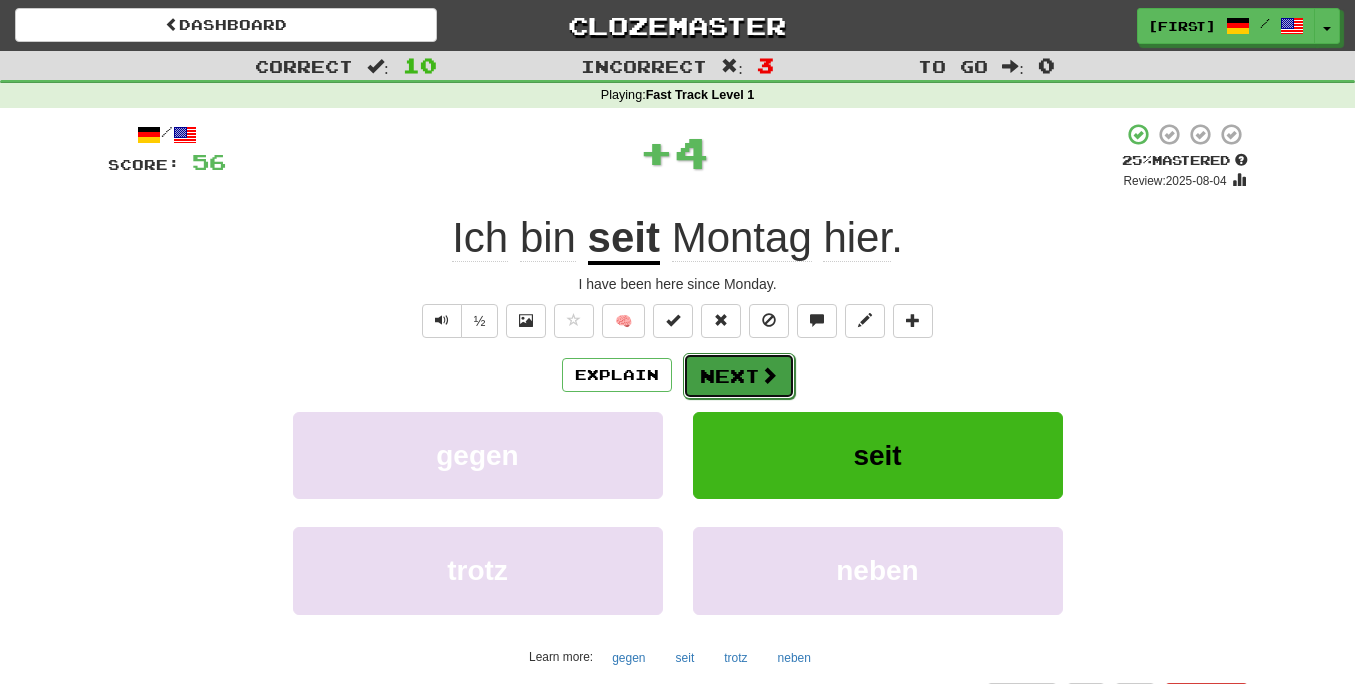 click on "Next" at bounding box center (739, 376) 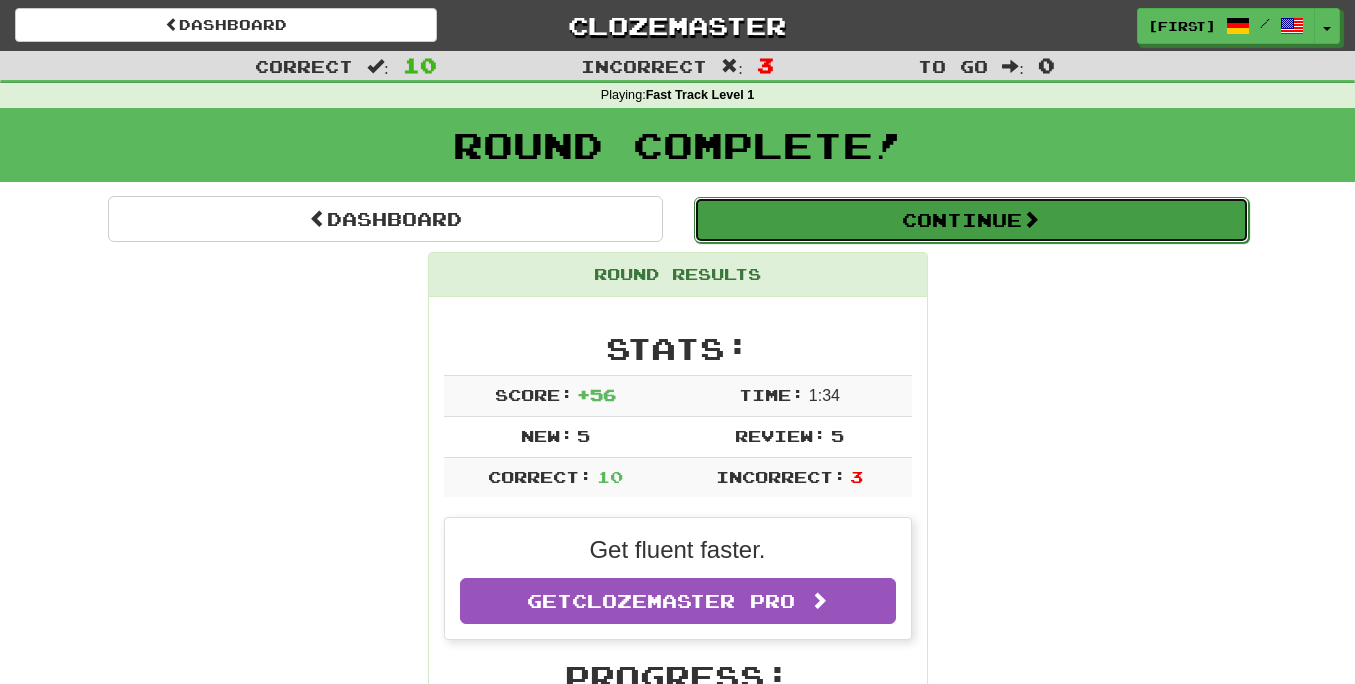 click on "Continue" at bounding box center [971, 220] 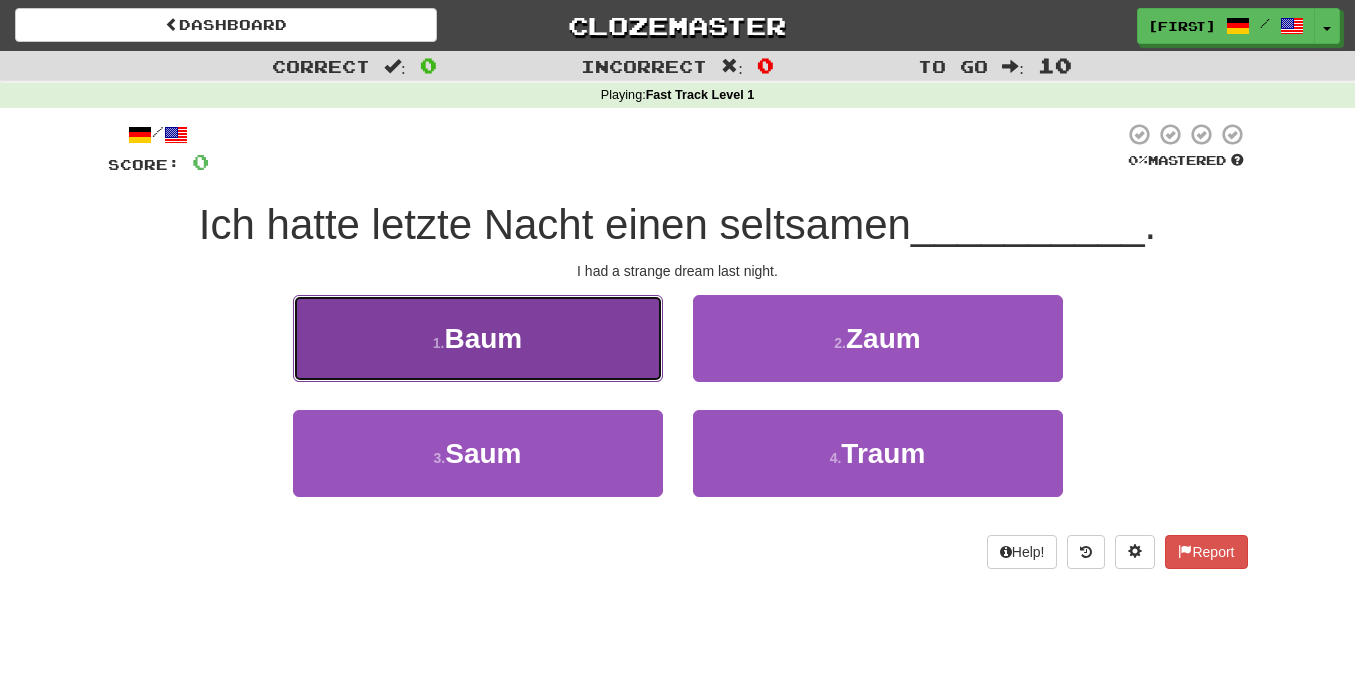 click on "1 .  Baum" at bounding box center (478, 338) 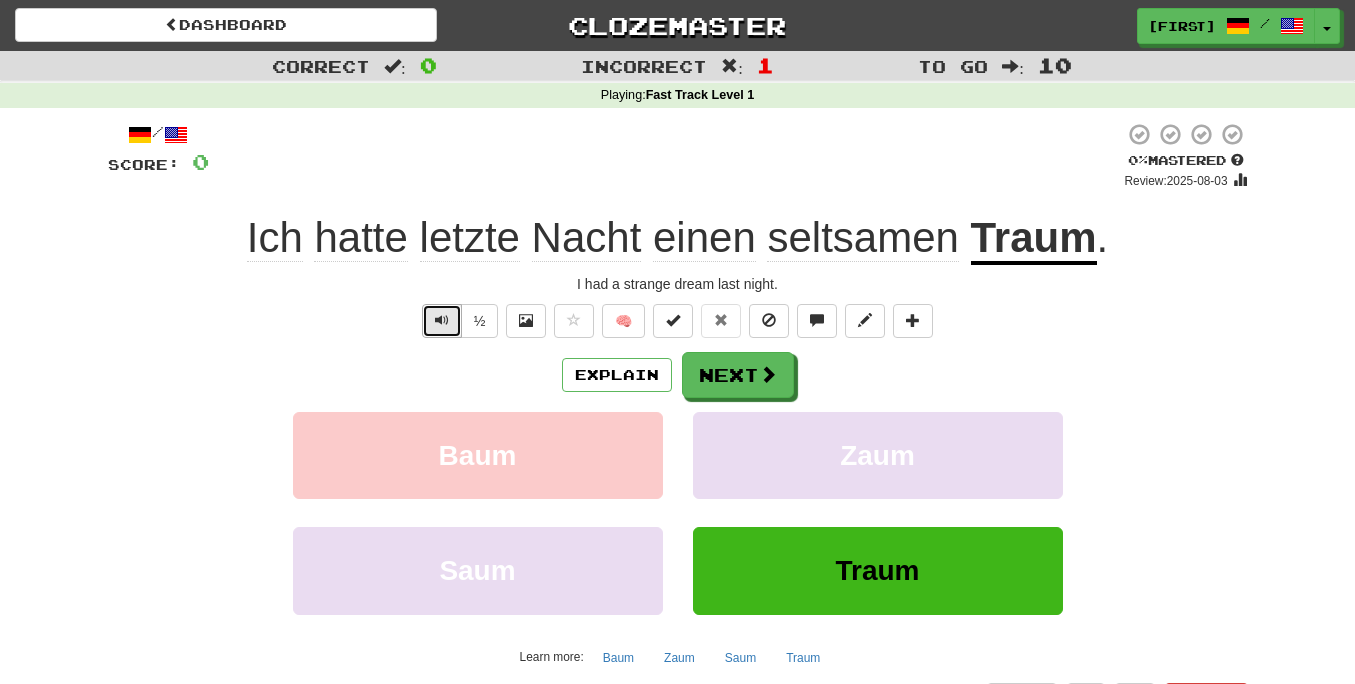 click at bounding box center [442, 320] 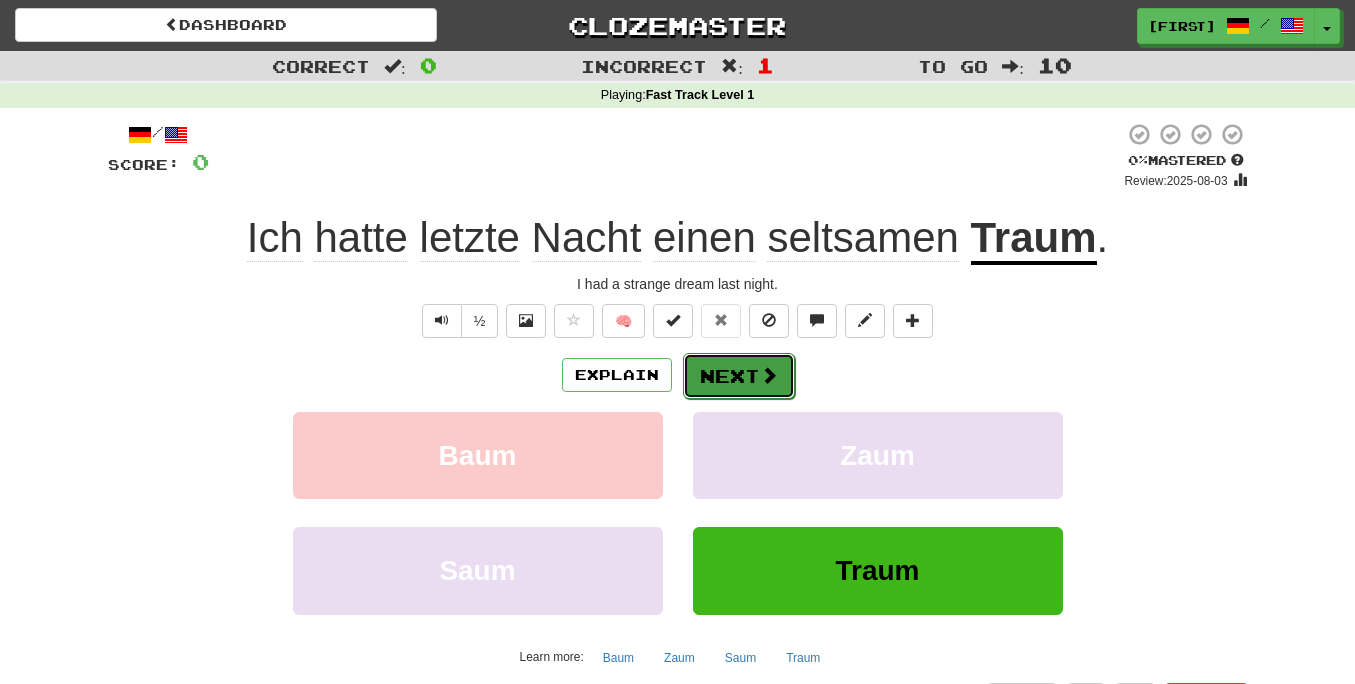 click on "Next" at bounding box center (739, 376) 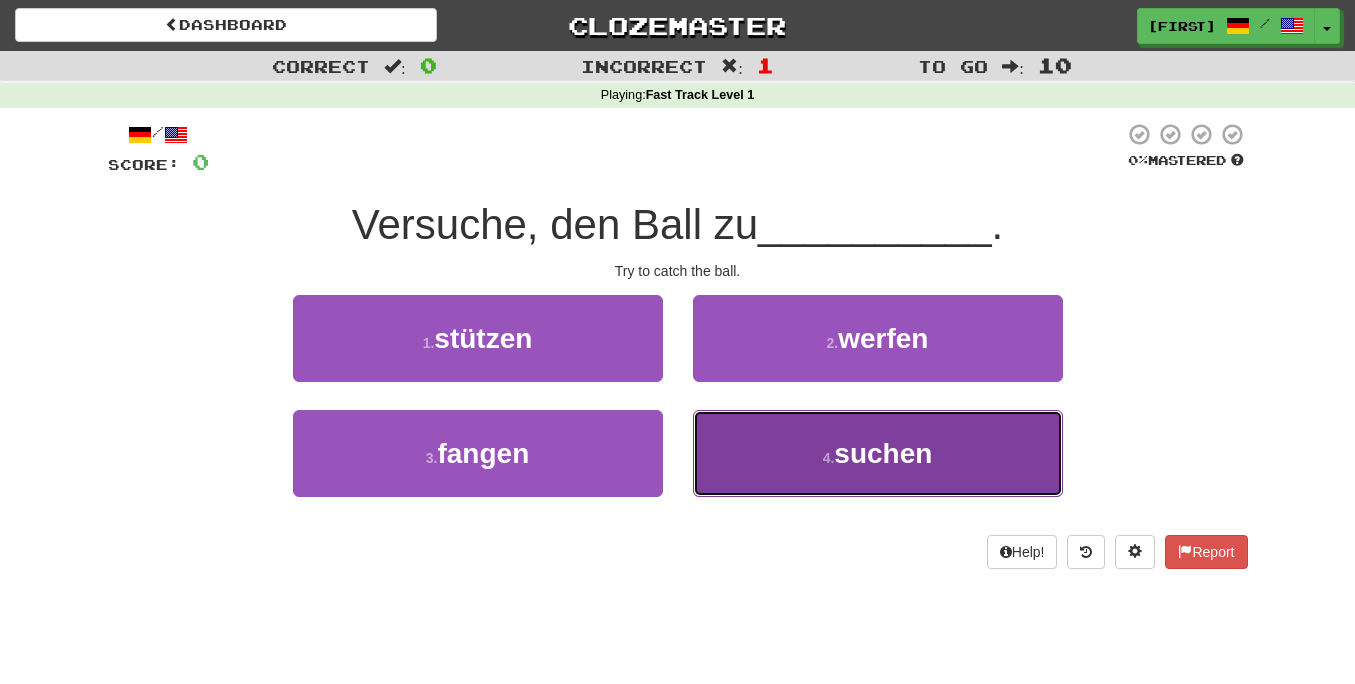 click on "4 .  suchen" at bounding box center (878, 453) 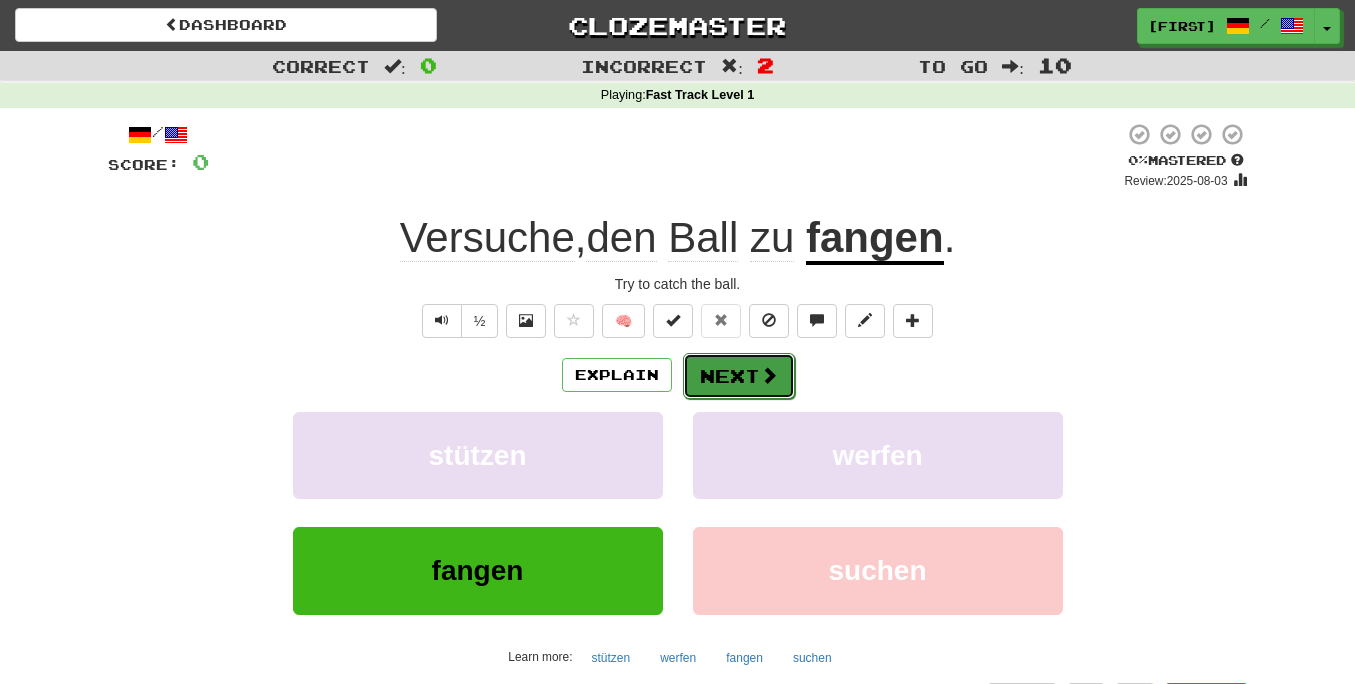 click on "Next" at bounding box center (739, 376) 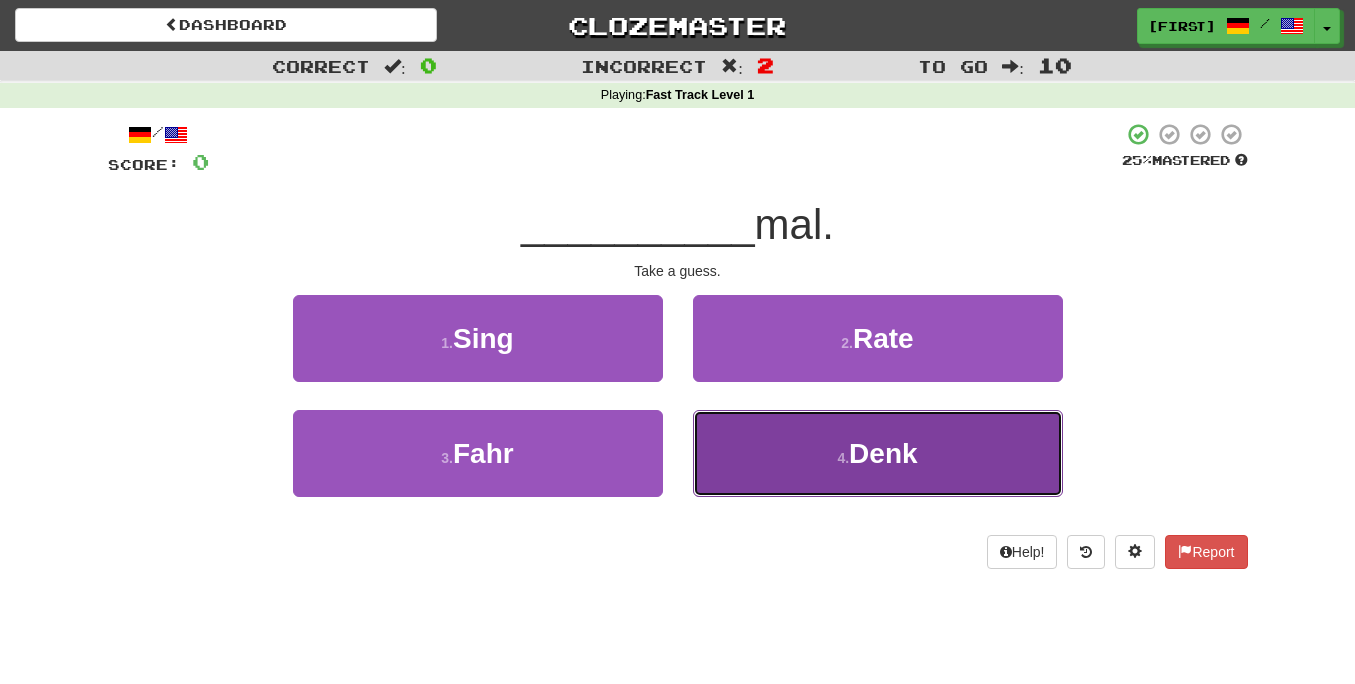click on "4 .  Denk" at bounding box center [878, 453] 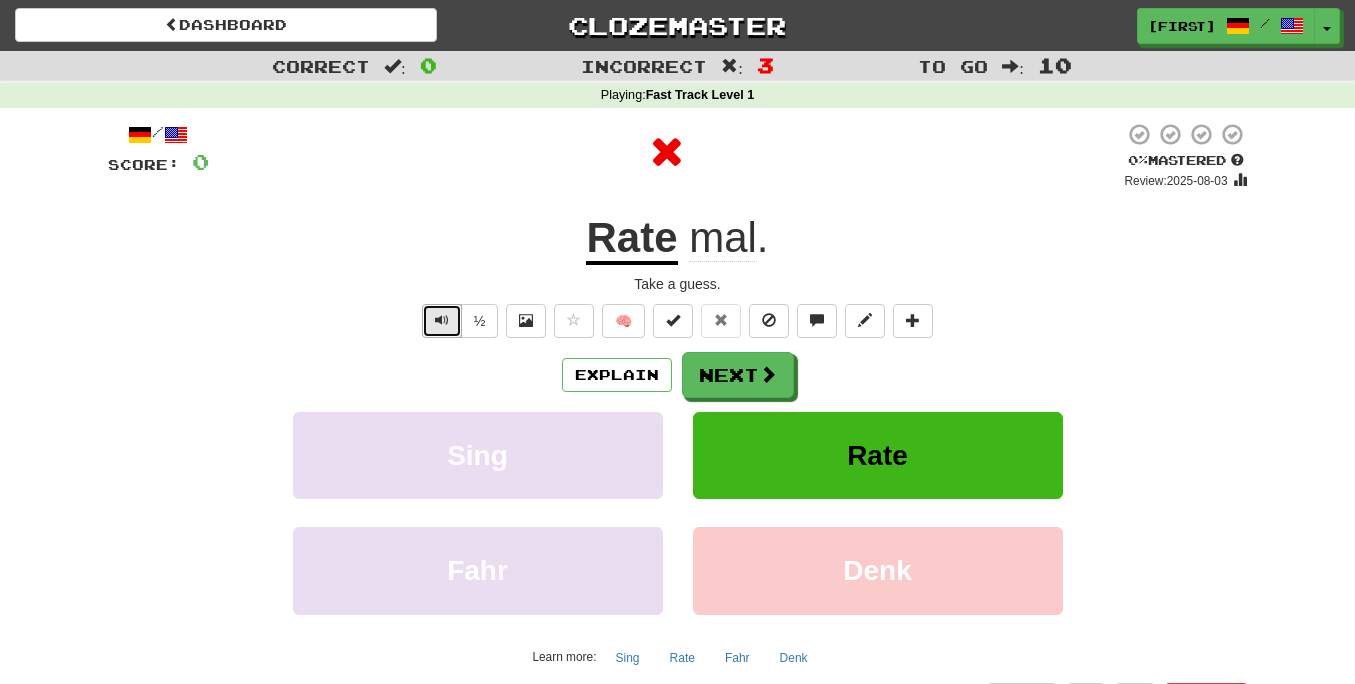 click at bounding box center [442, 320] 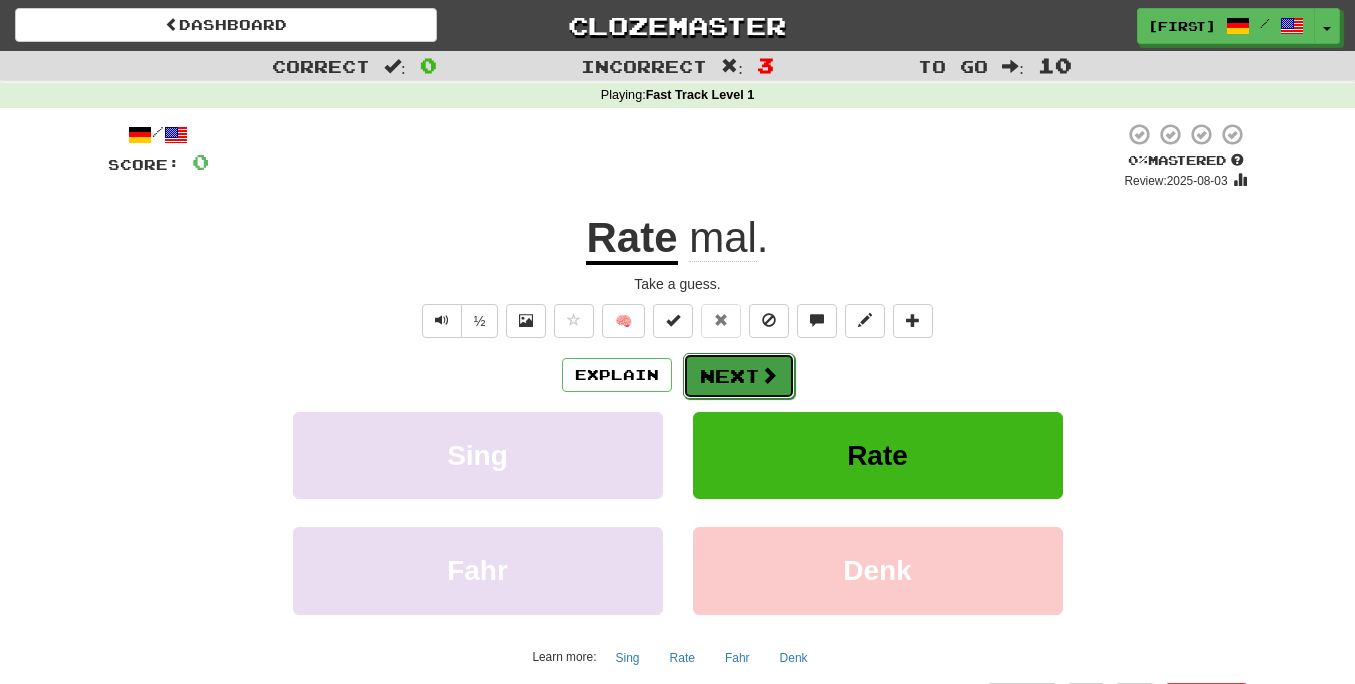 click on "Next" at bounding box center [739, 376] 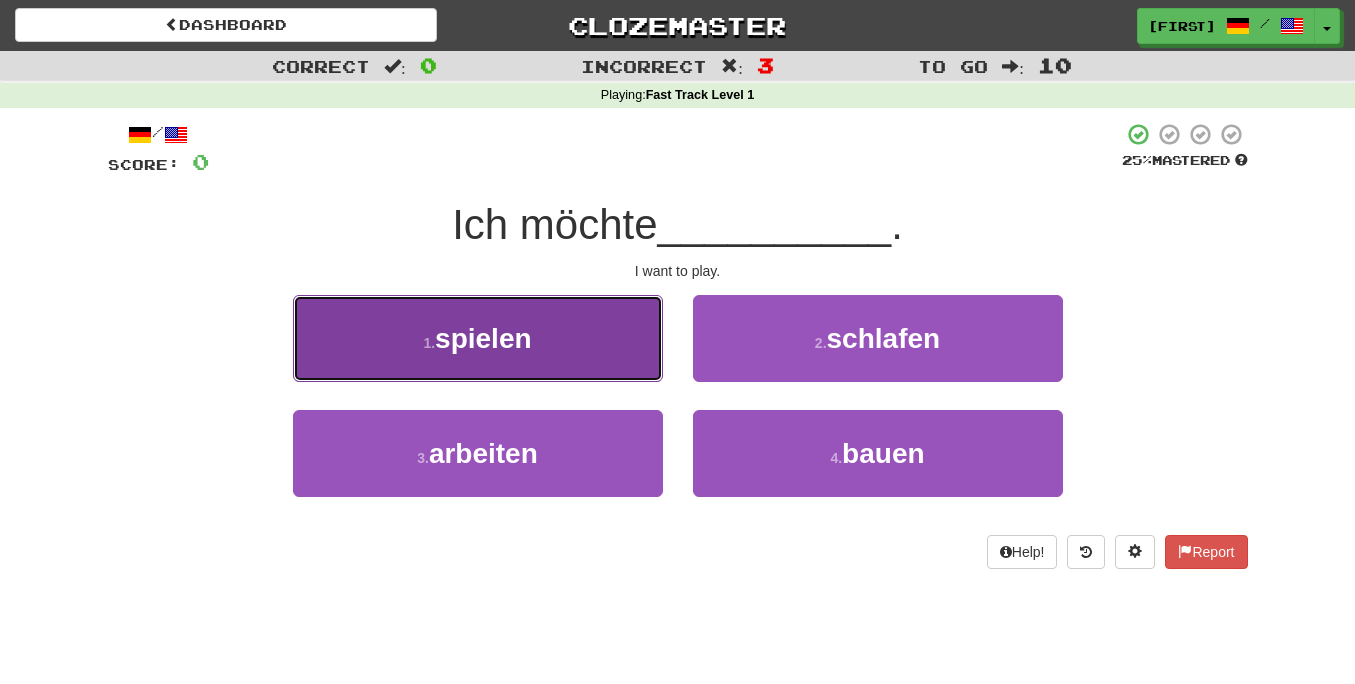 click on "1 .  spielen" at bounding box center [478, 338] 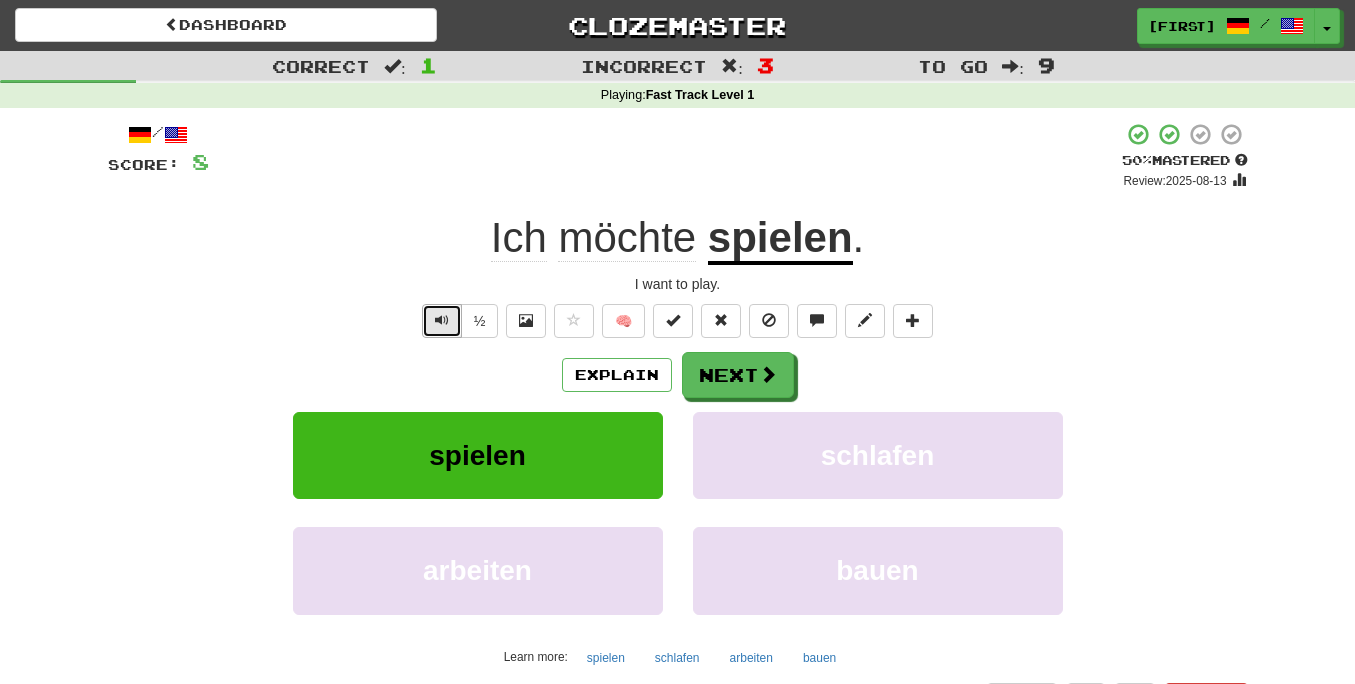 click at bounding box center [442, 320] 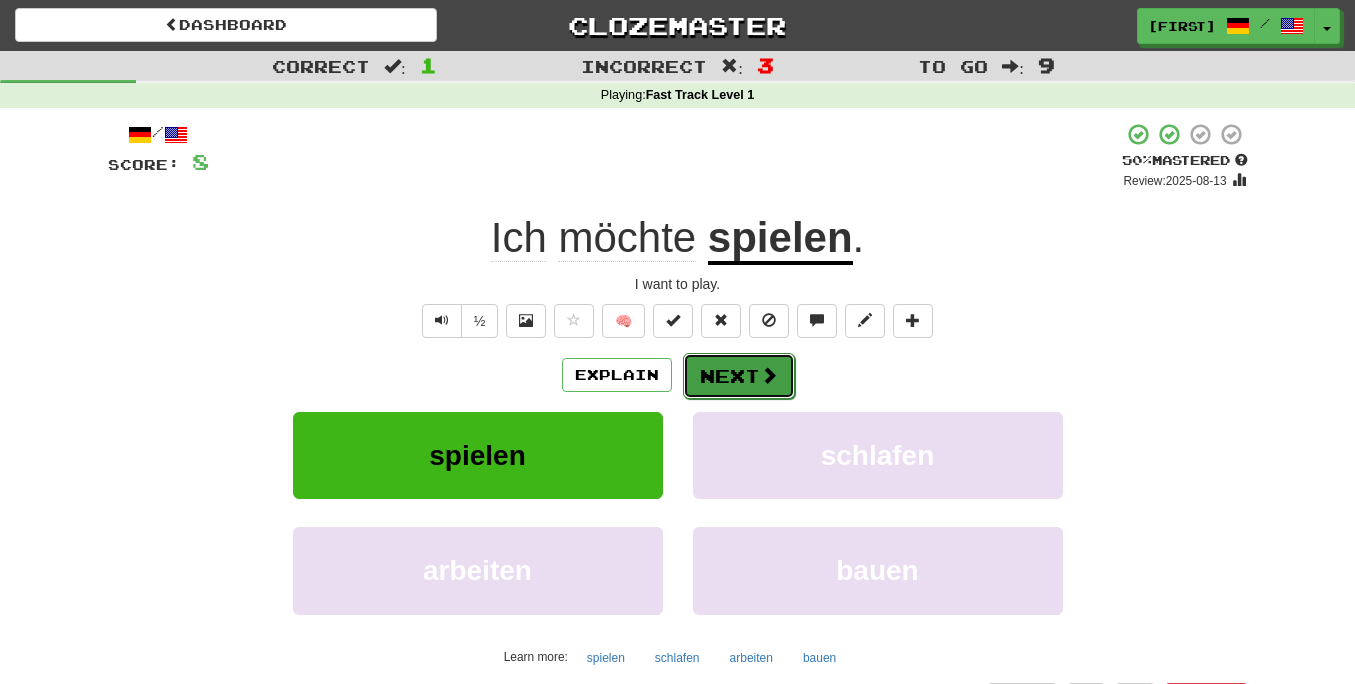 click on "Next" at bounding box center [739, 376] 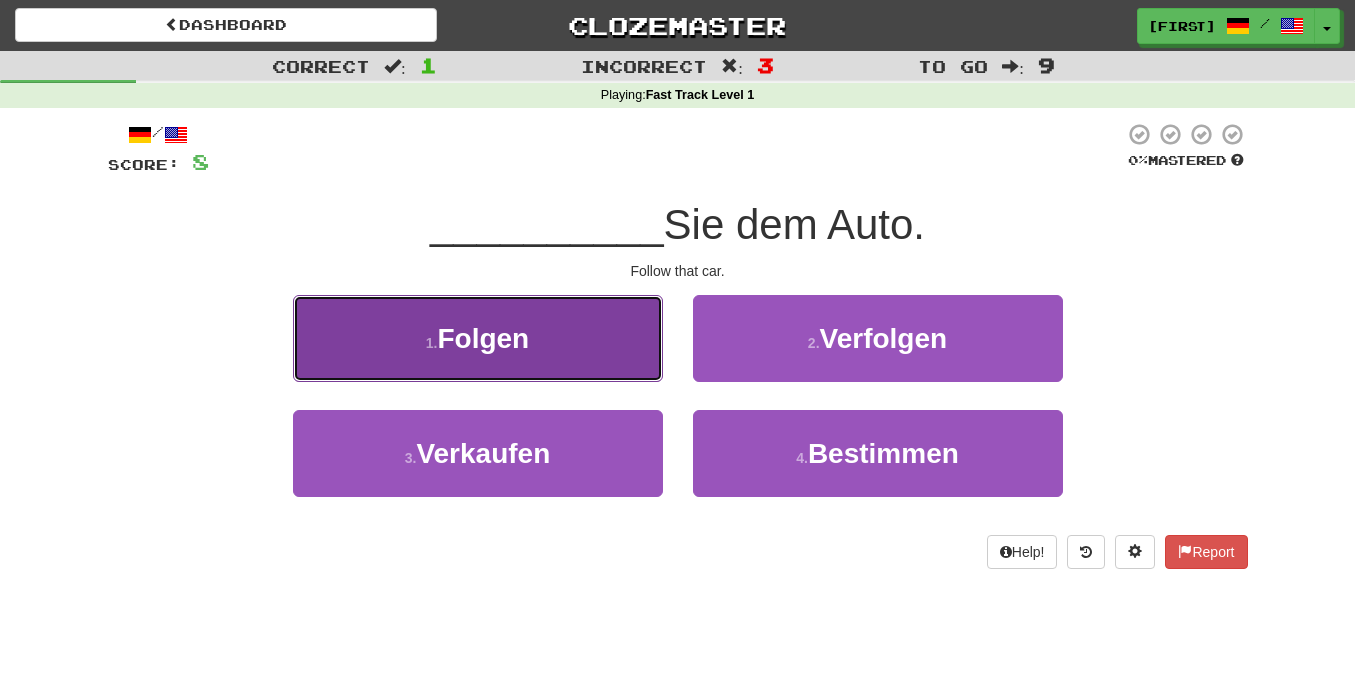 click on "1 .  Folgen" at bounding box center (478, 338) 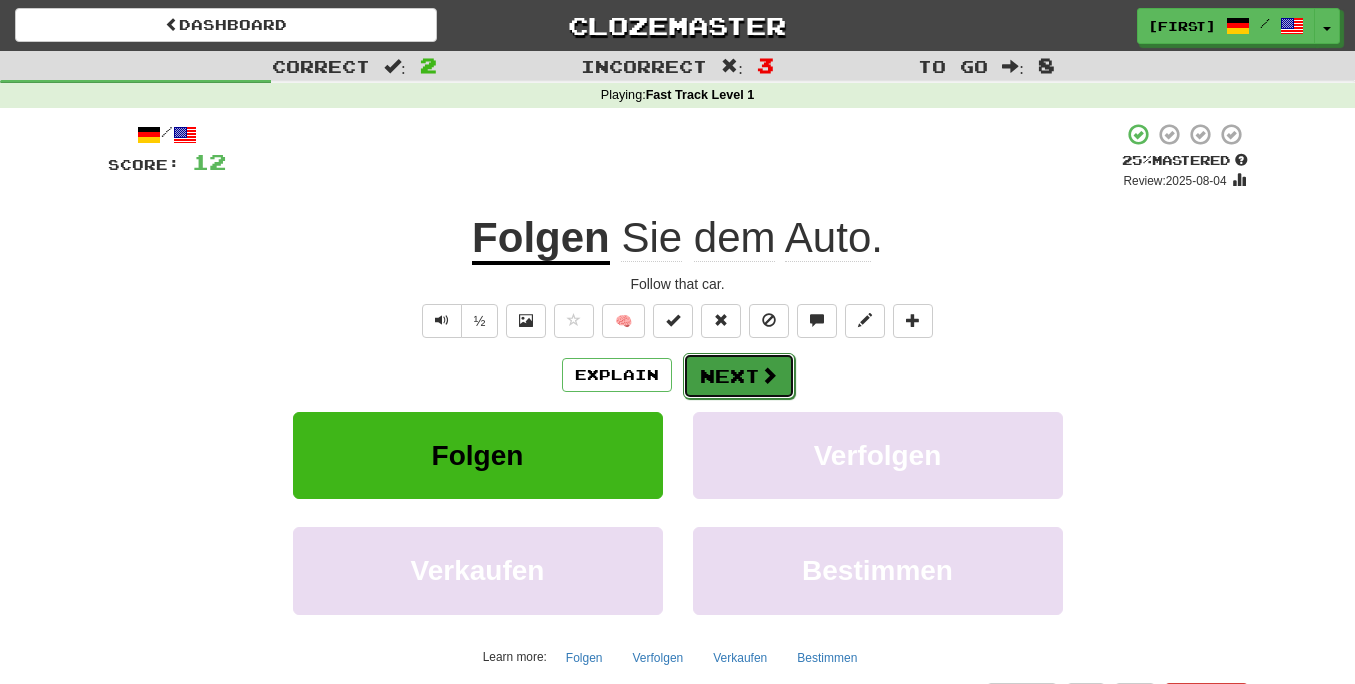 click on "Next" at bounding box center [739, 376] 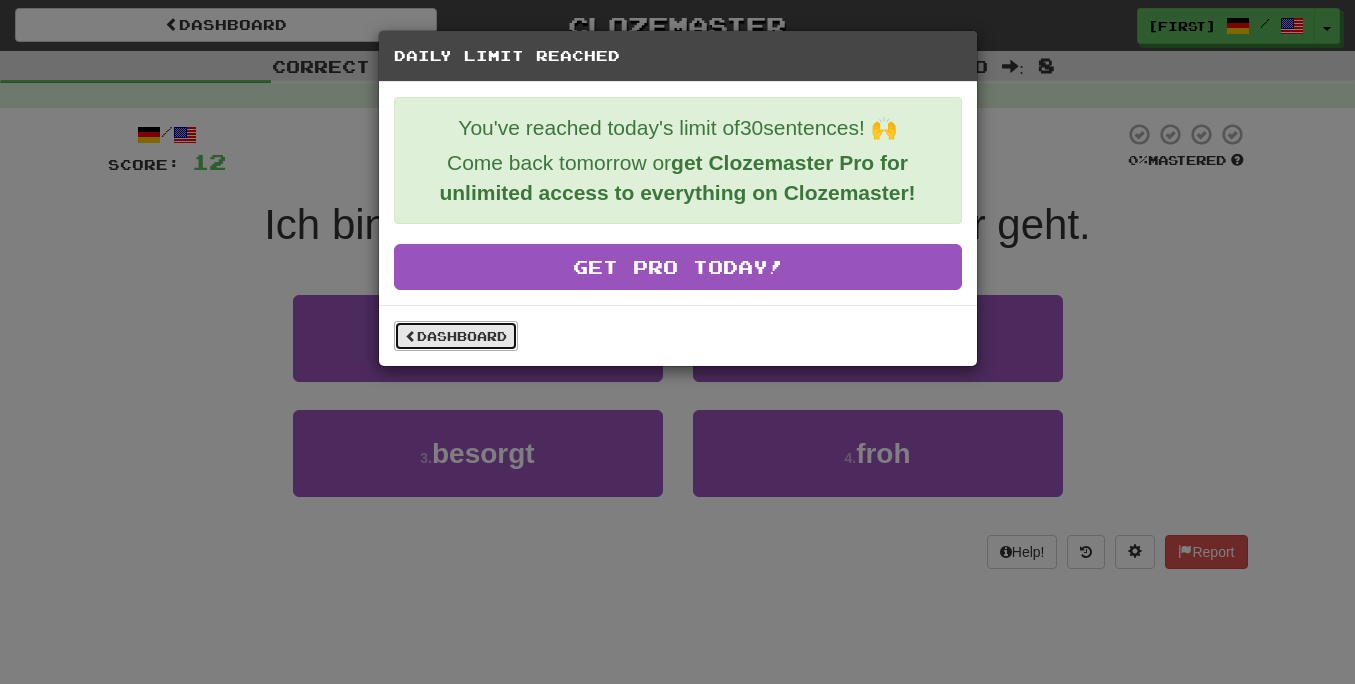 click on "Dashboard" at bounding box center [456, 336] 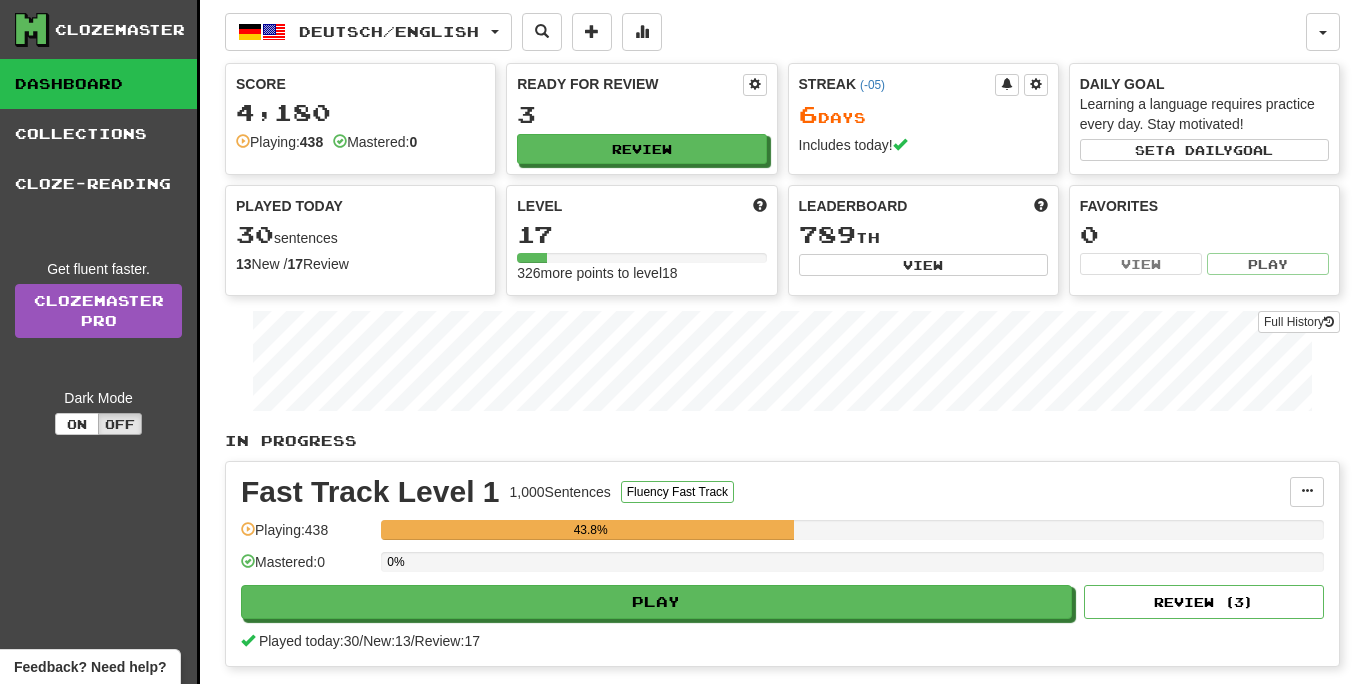 scroll, scrollTop: 0, scrollLeft: 0, axis: both 